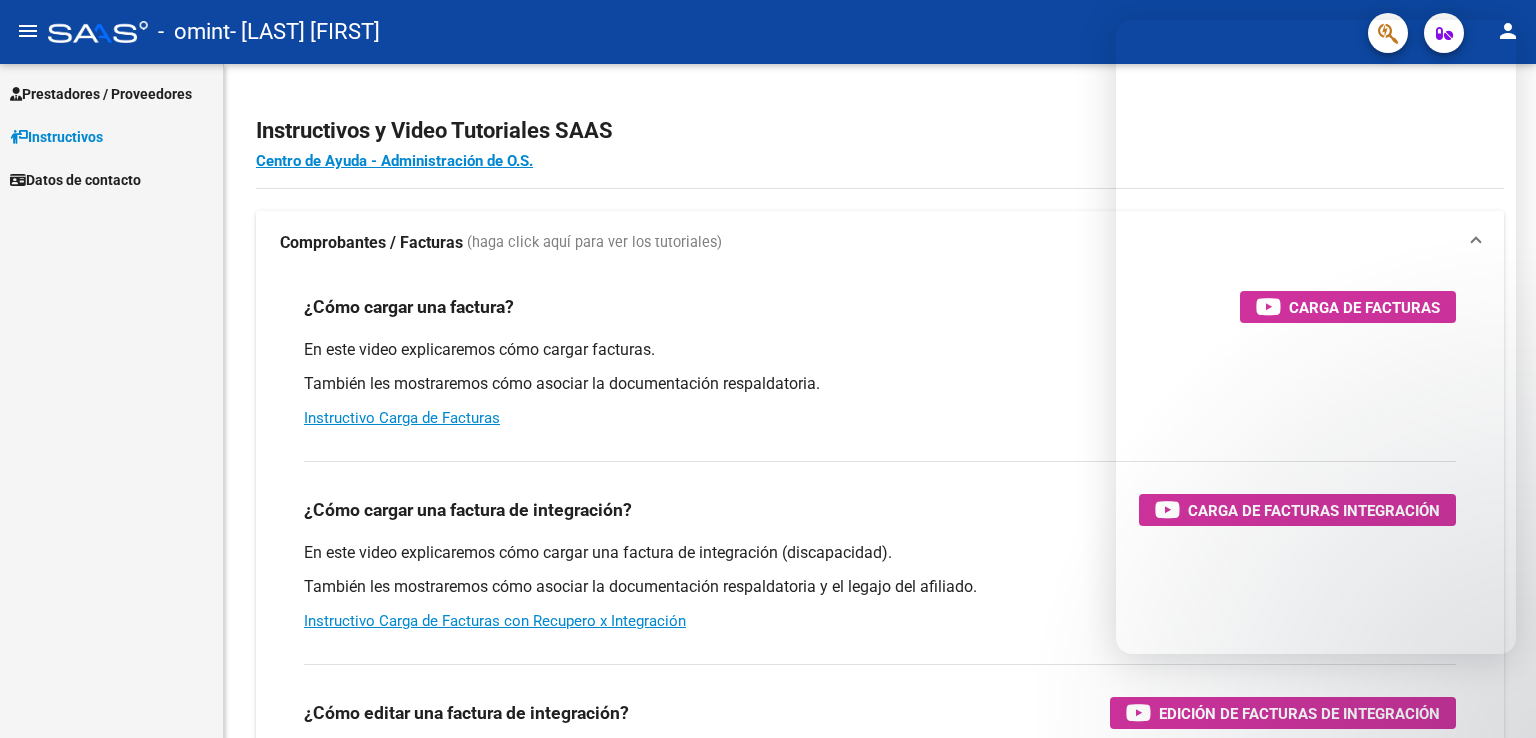 scroll, scrollTop: 0, scrollLeft: 0, axis: both 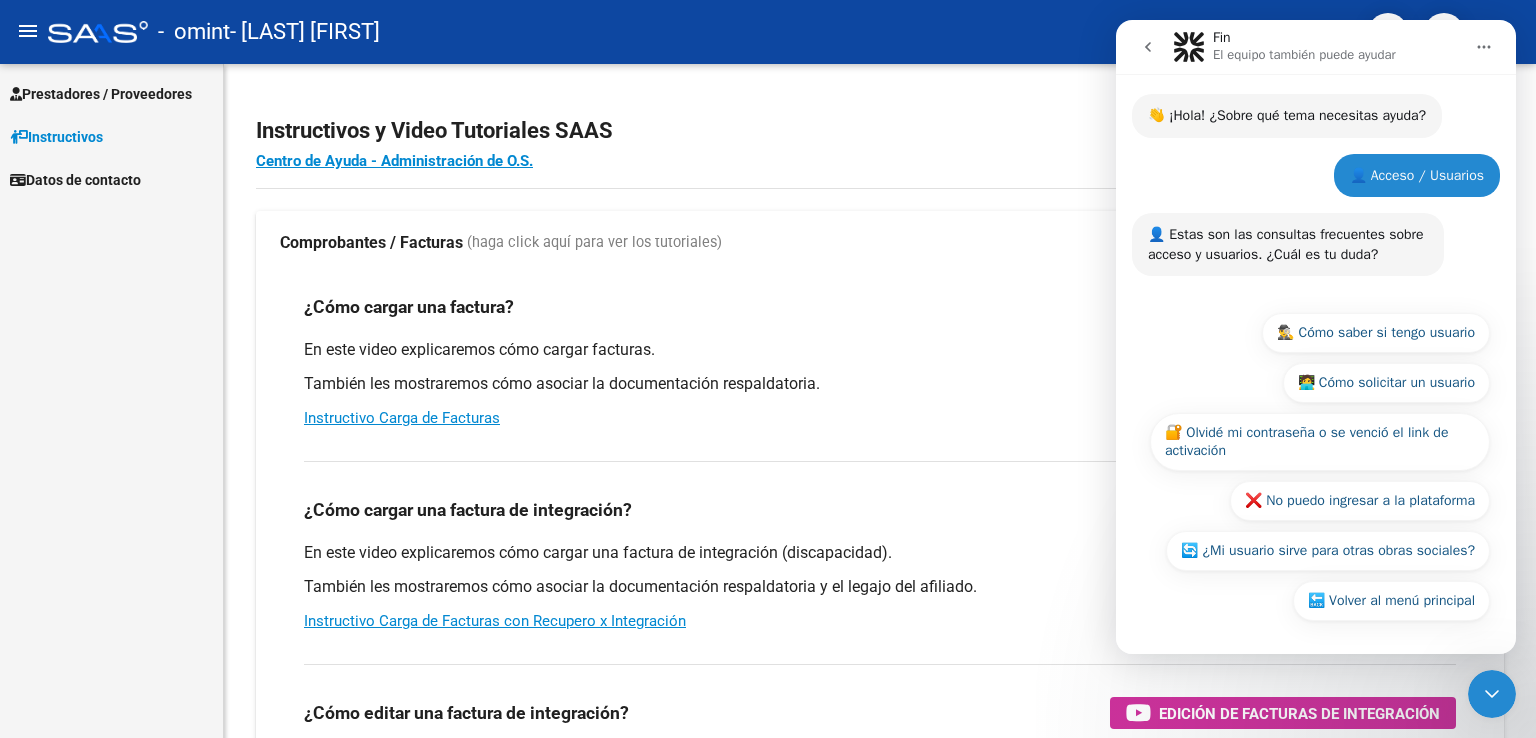 click on "El equipo también puede ayudar" at bounding box center (1304, 55) 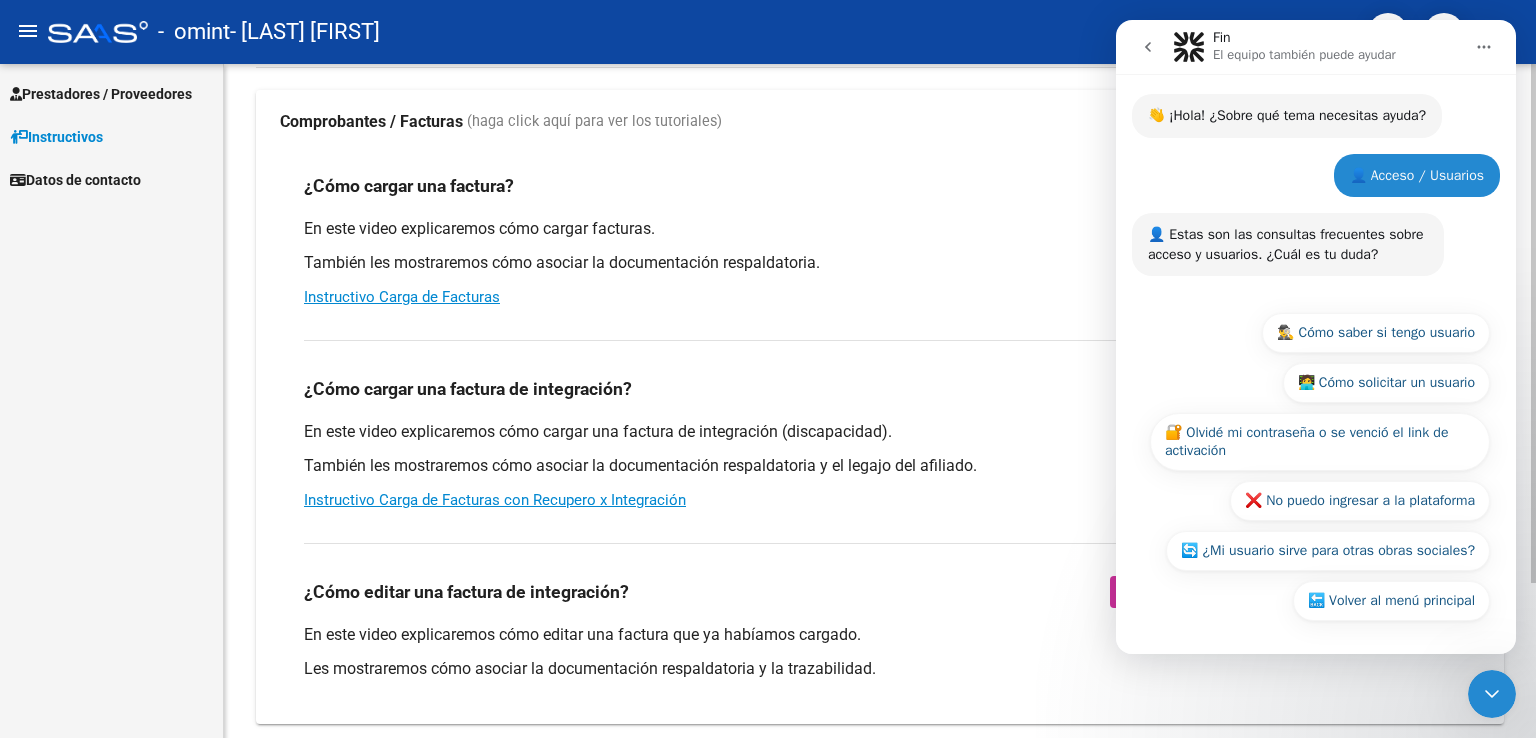 scroll, scrollTop: 0, scrollLeft: 0, axis: both 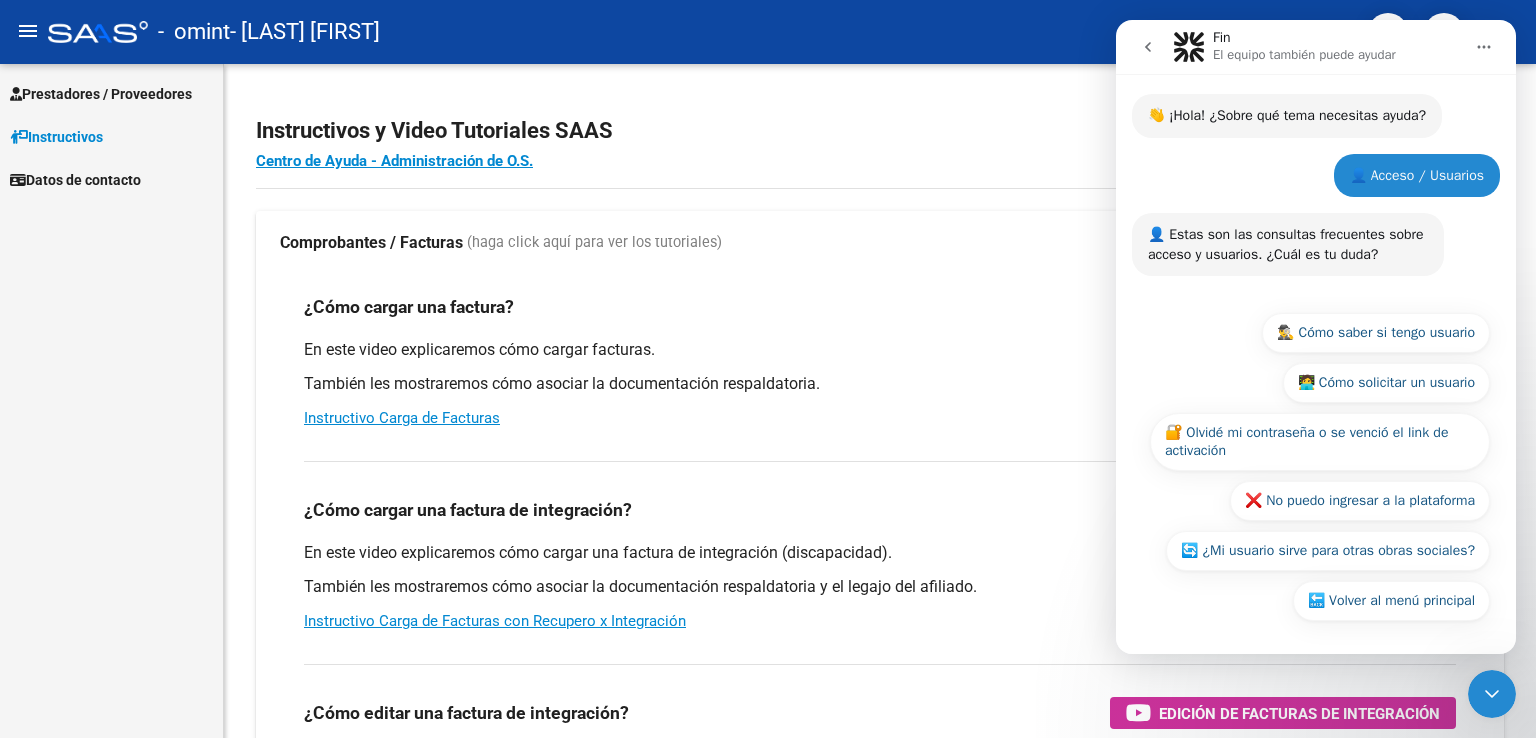 click 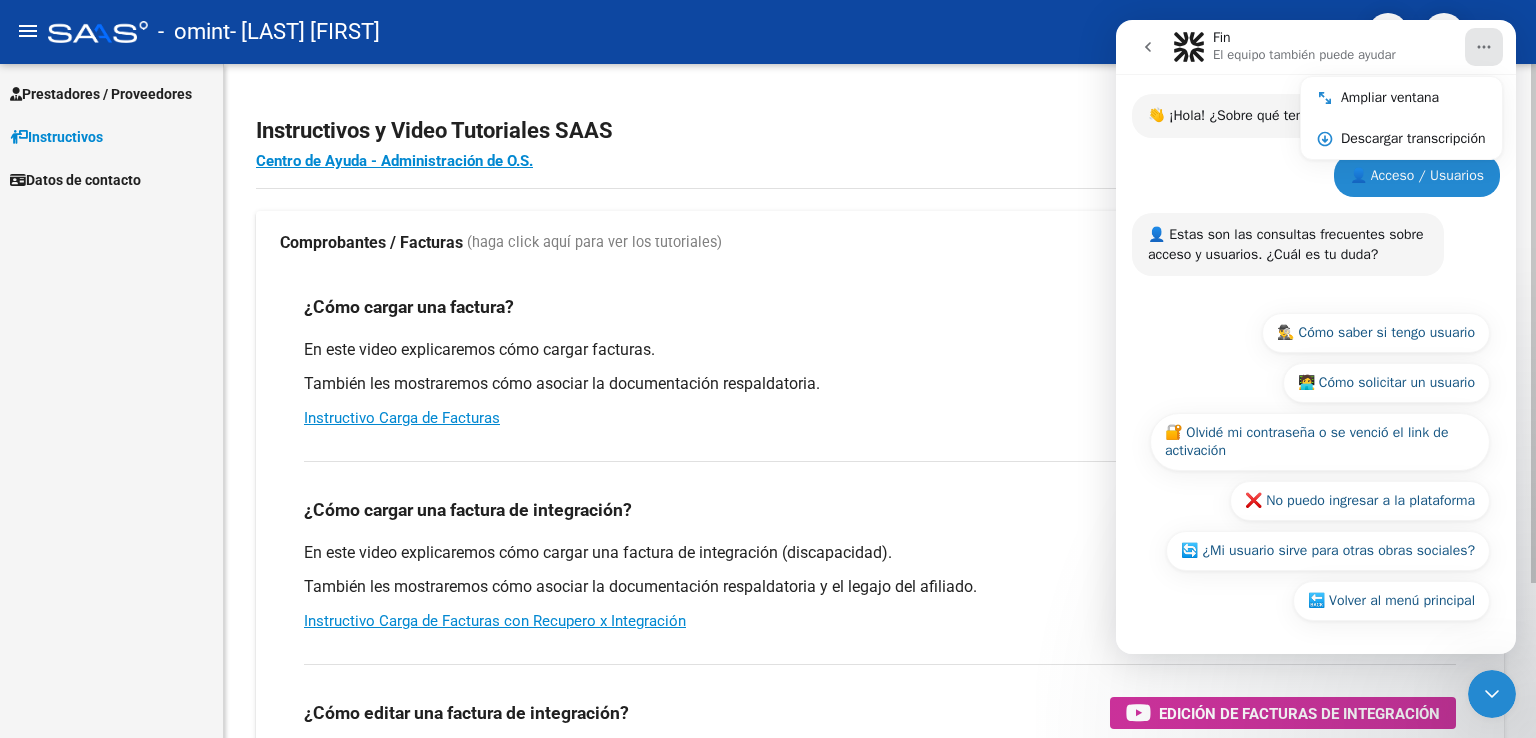 click on "Centro de Ayuda - Administración de O.S." 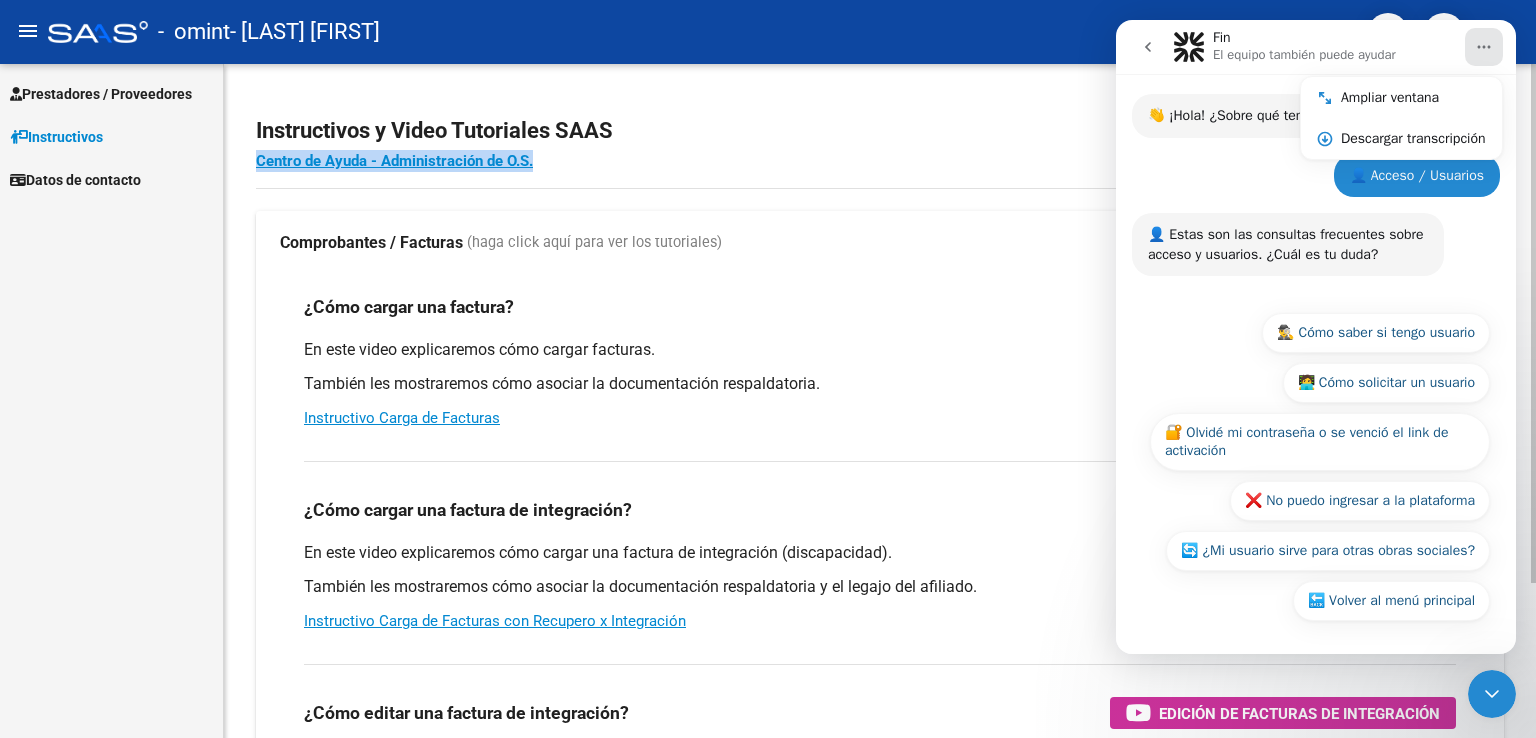 click on "Centro de Ayuda - Administración de O.S." 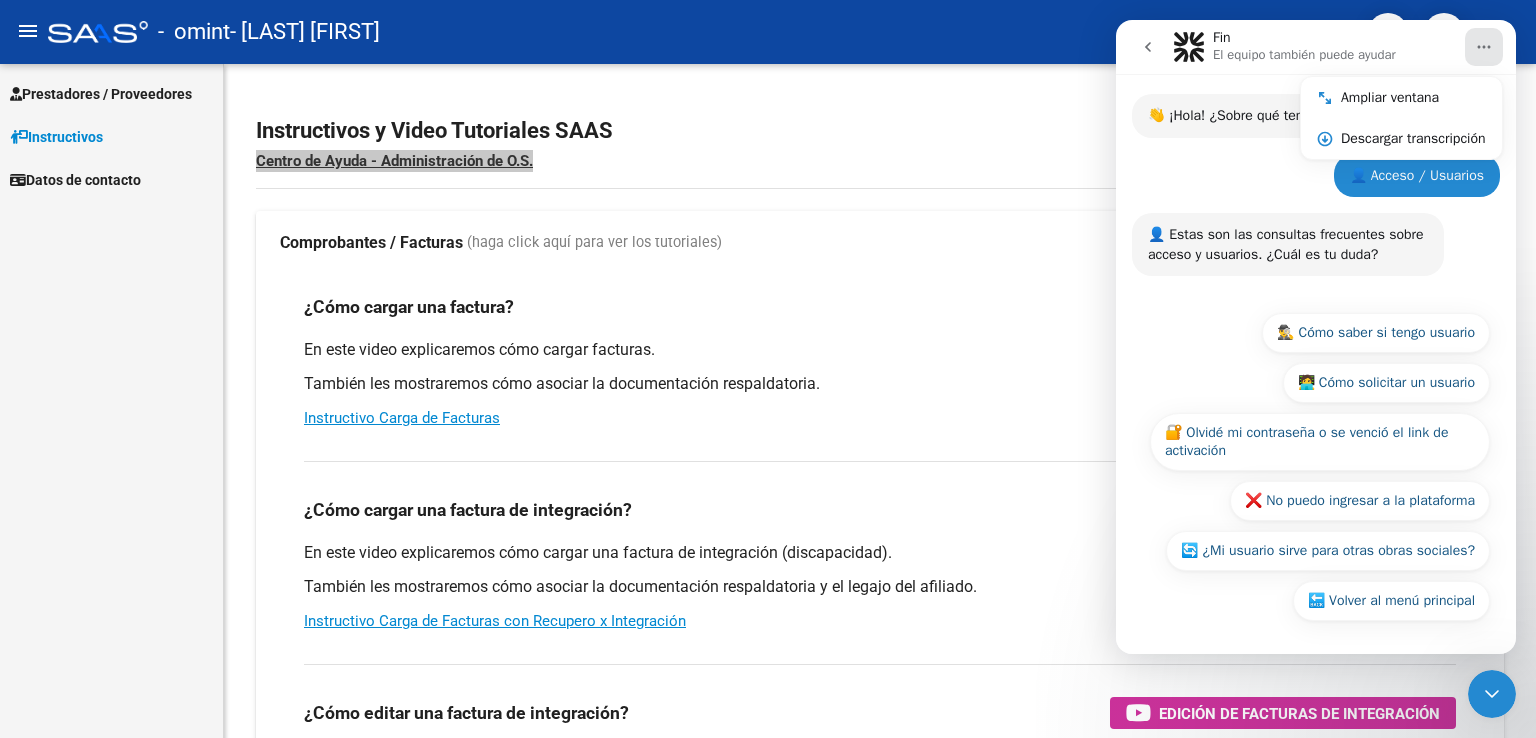 click at bounding box center [1492, 694] 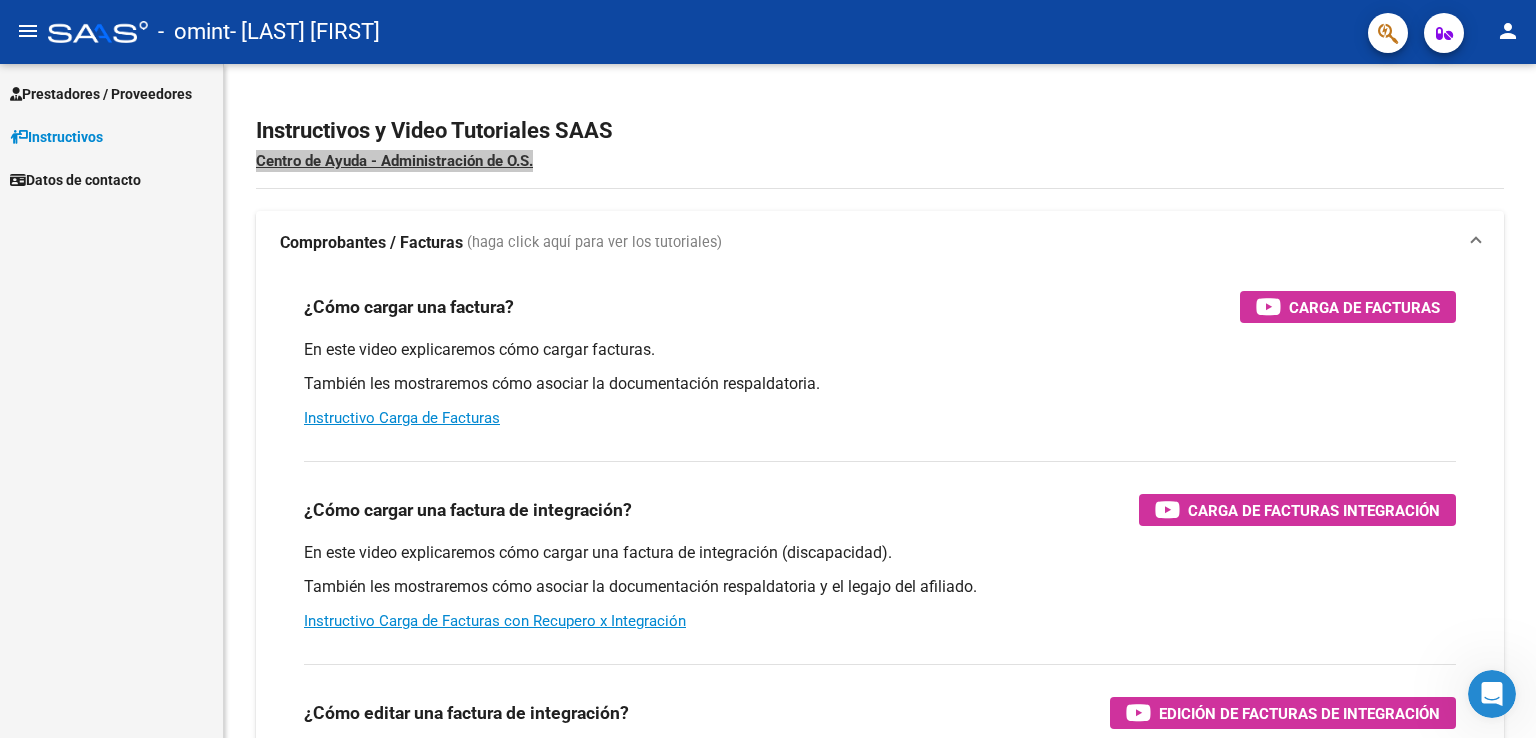 scroll, scrollTop: 0, scrollLeft: 0, axis: both 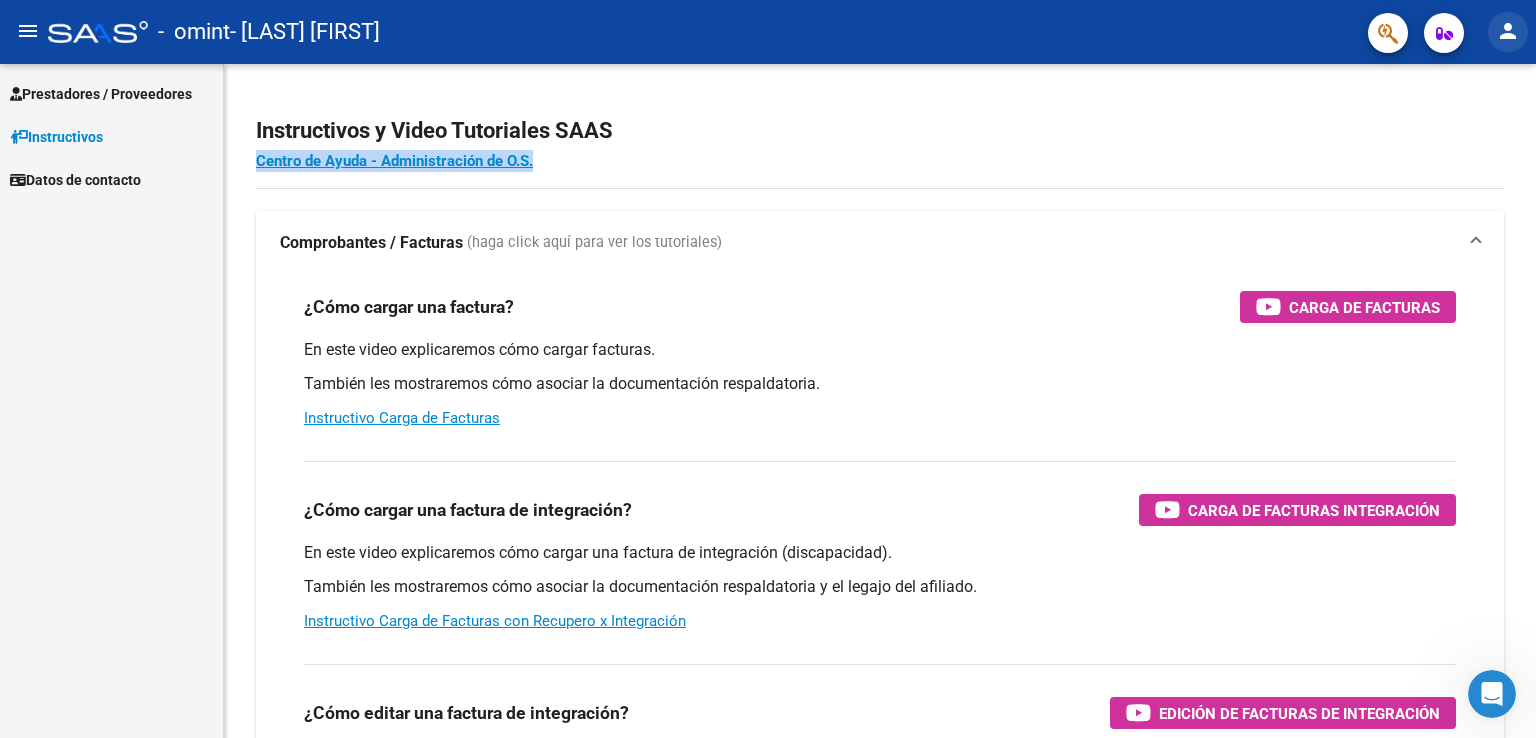 click on "person" 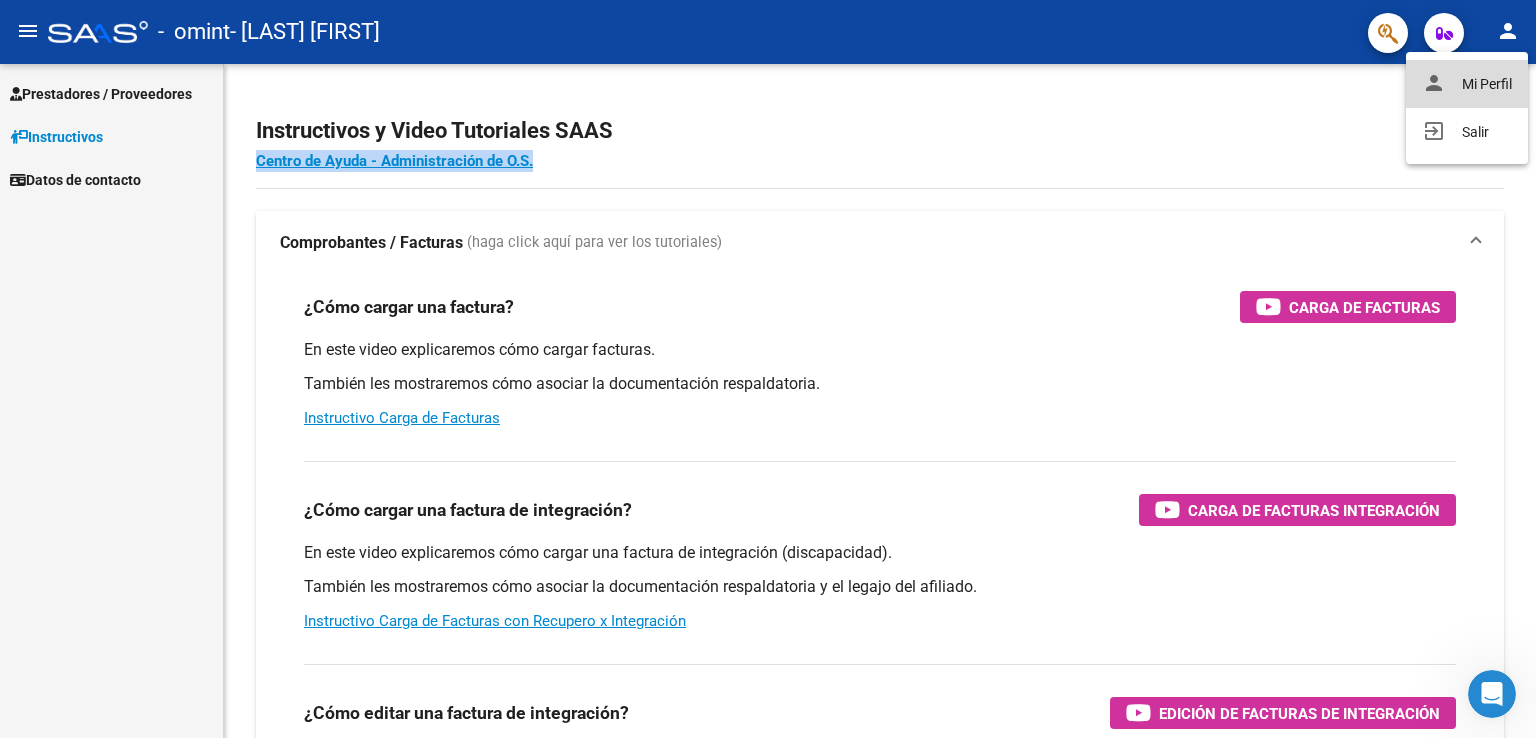 click on "person  Mi Perfil" at bounding box center [1467, 84] 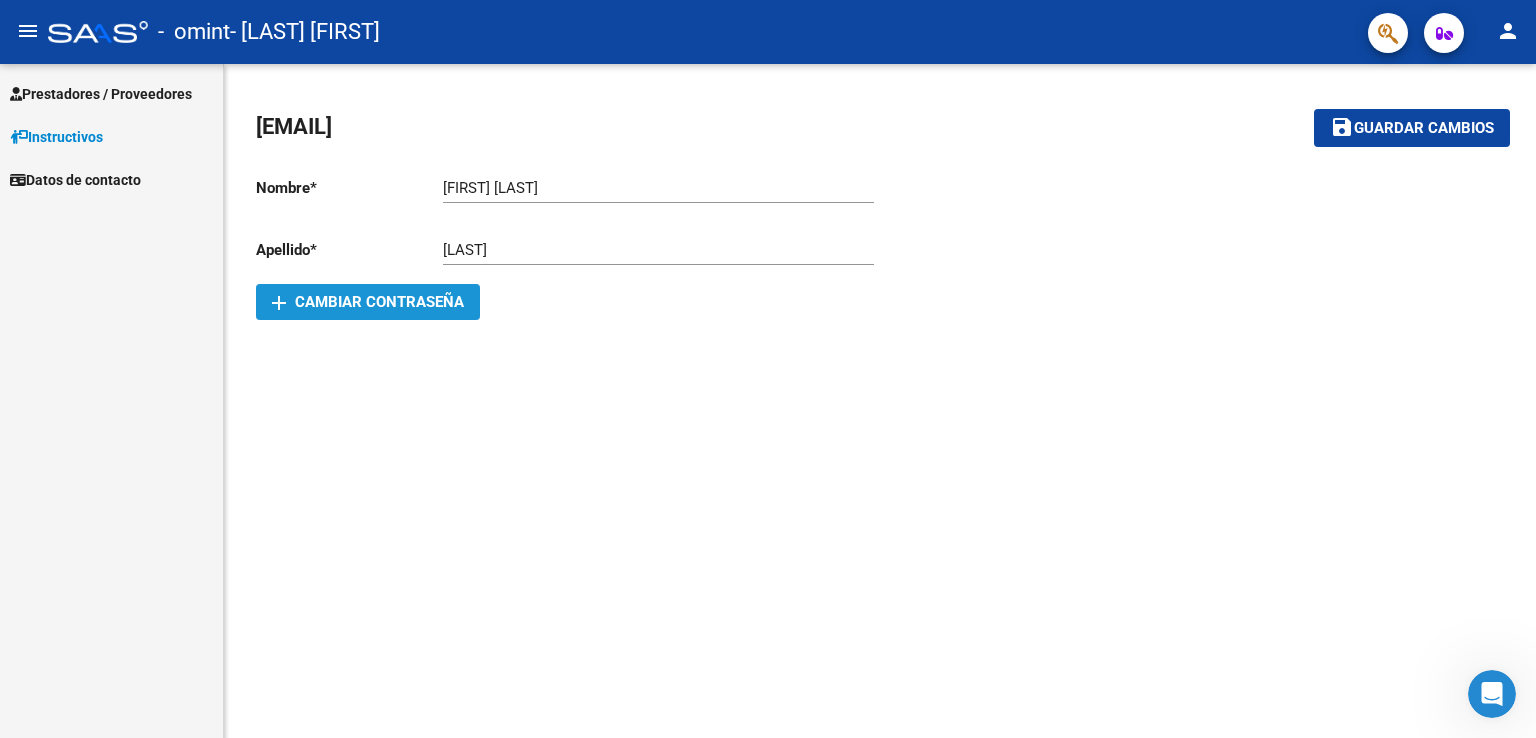 click on "add  Cambiar Contraseña" 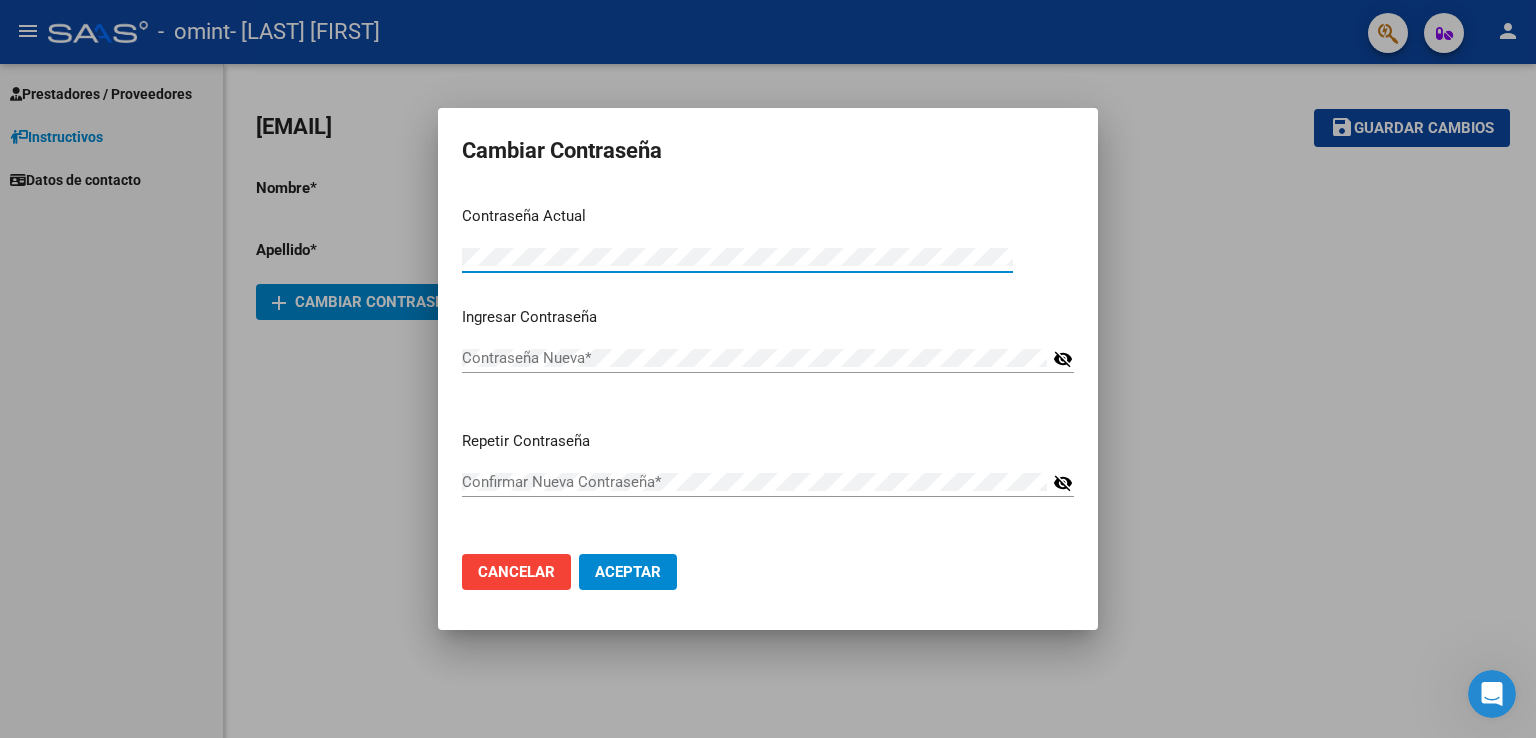 click on "Contraseña Actual  Contraseña Actual  * Ingresar Contraseña  Contraseña Nueva  * visibility_off Repetir Contraseña  Confirmar Nueva Contraseña  * visibility_off" at bounding box center [768, 364] 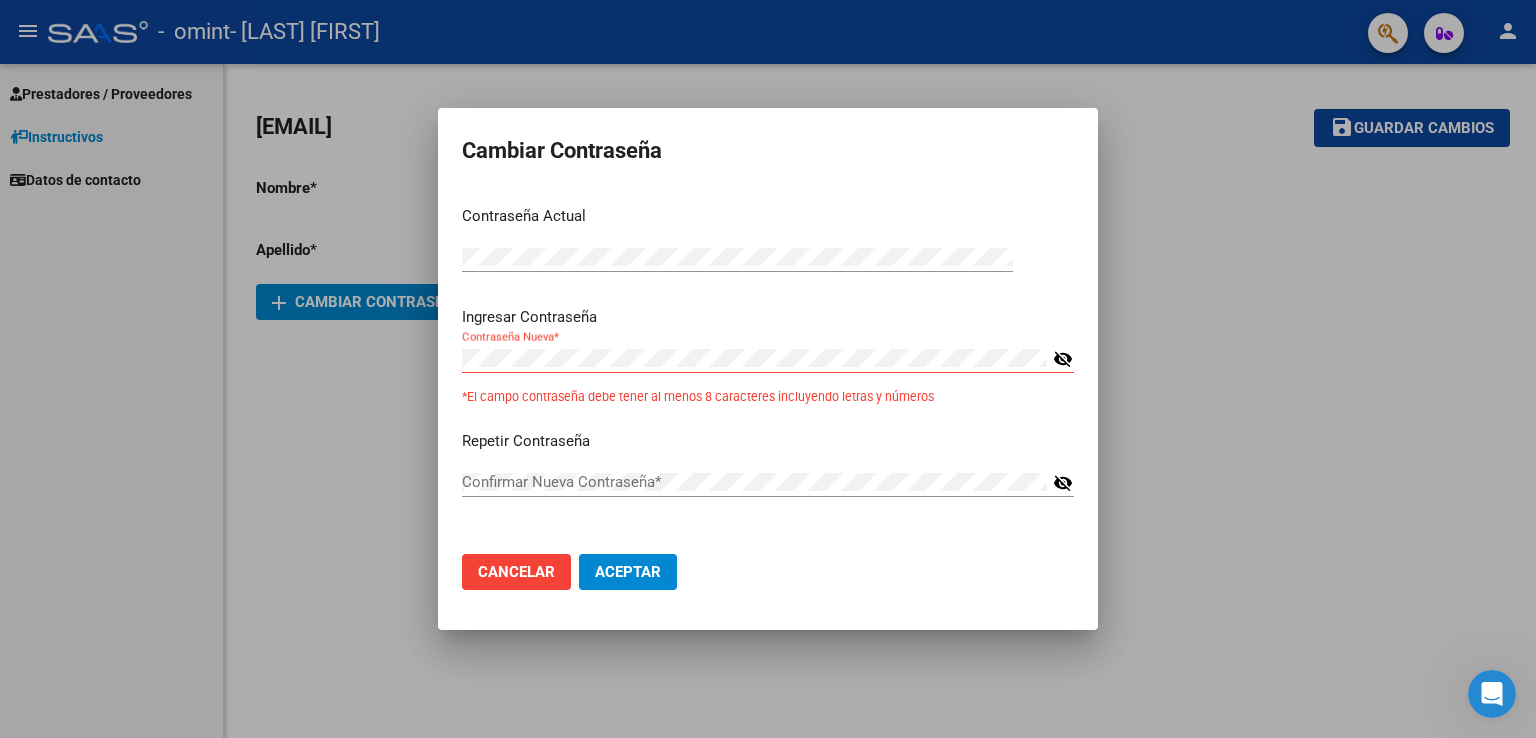 click on "visibility_off" at bounding box center (1063, 359) 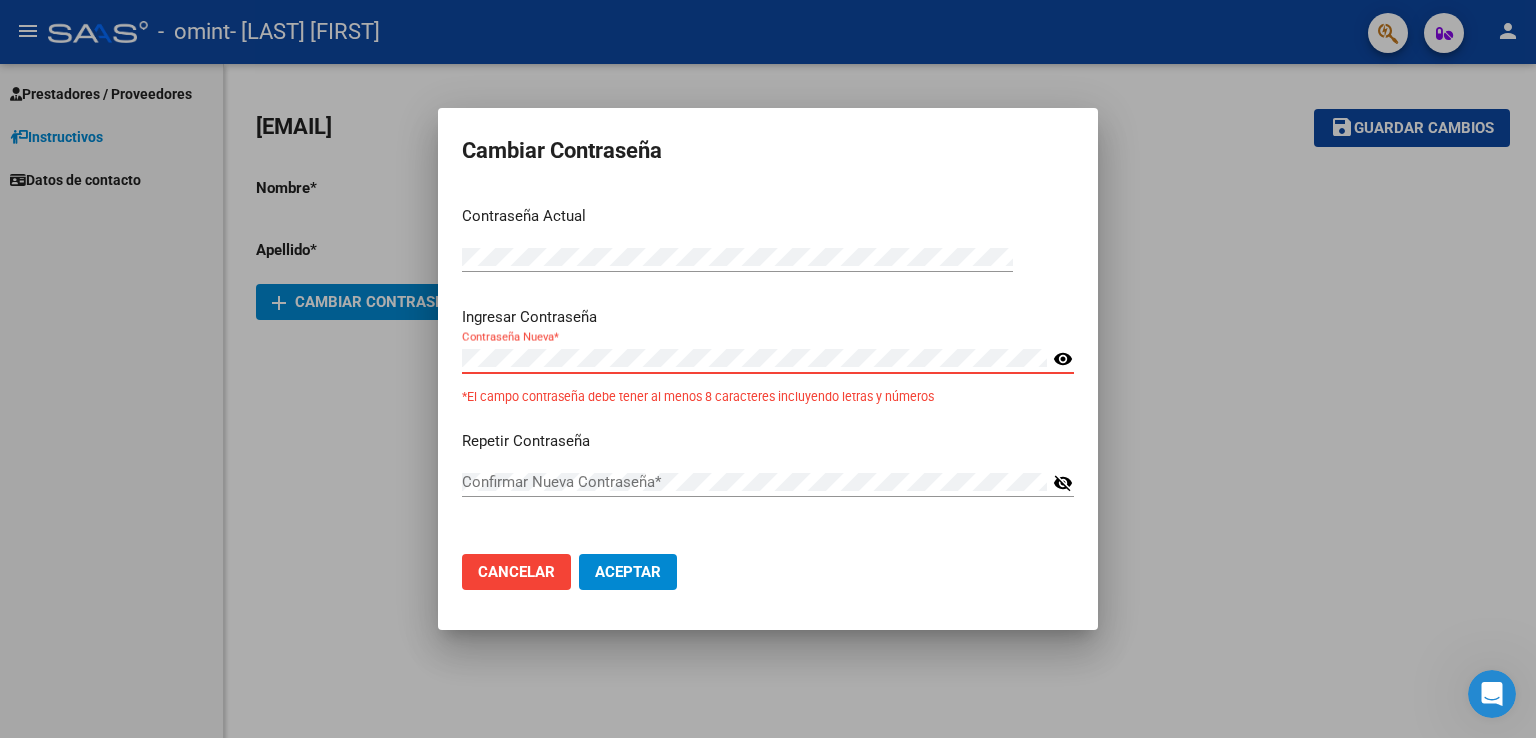 click on "Contraseña Actual  Contraseña Actual  * Ingresar Contraseña  Contraseña Nueva  * visibility  *El campo contraseña debe tener al menos 8 caracteres incluyendo letras y números  Repetir Contraseña  Confirmar Nueva Contraseña  * visibility_off" at bounding box center [768, 364] 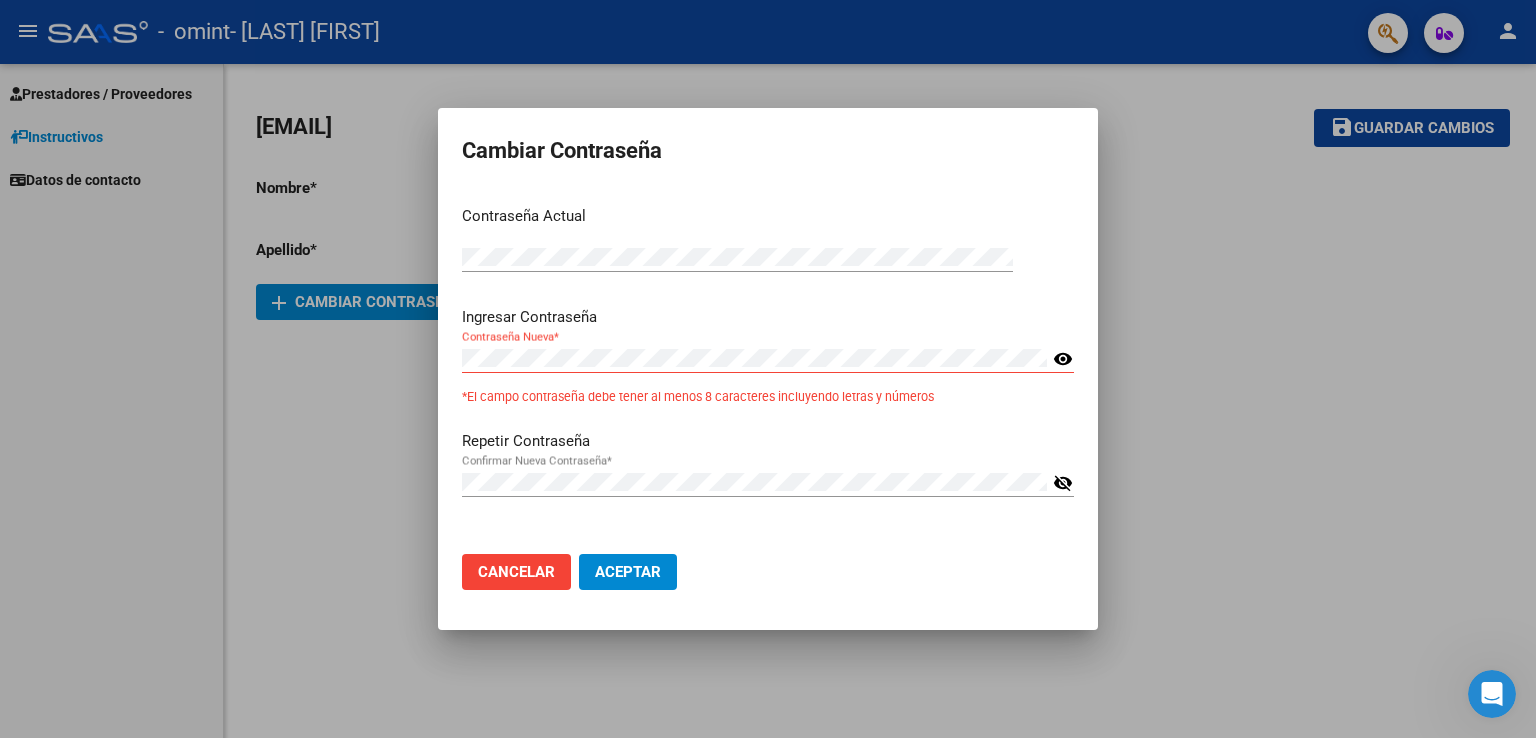 click on "visibility_off" at bounding box center [1063, 483] 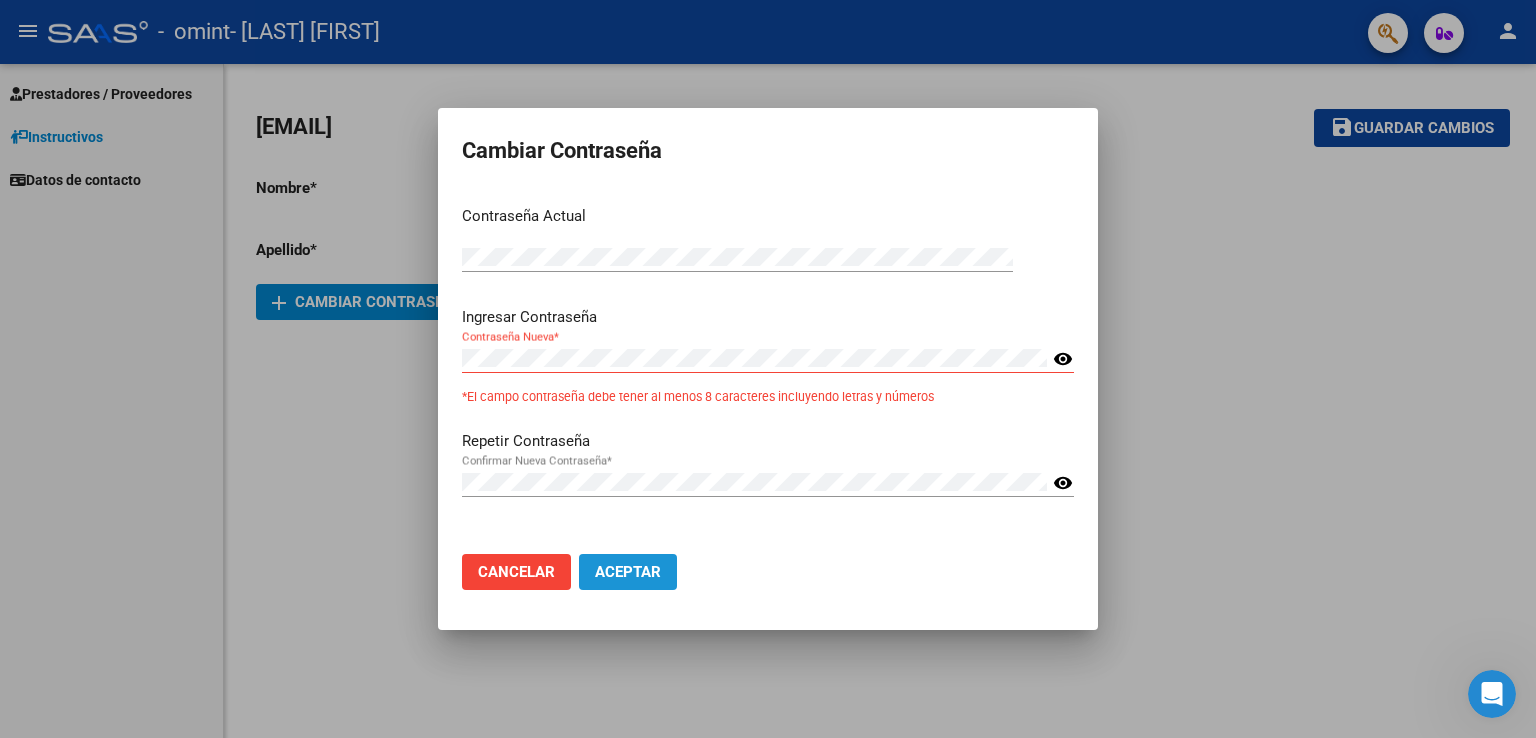 click on "Aceptar" 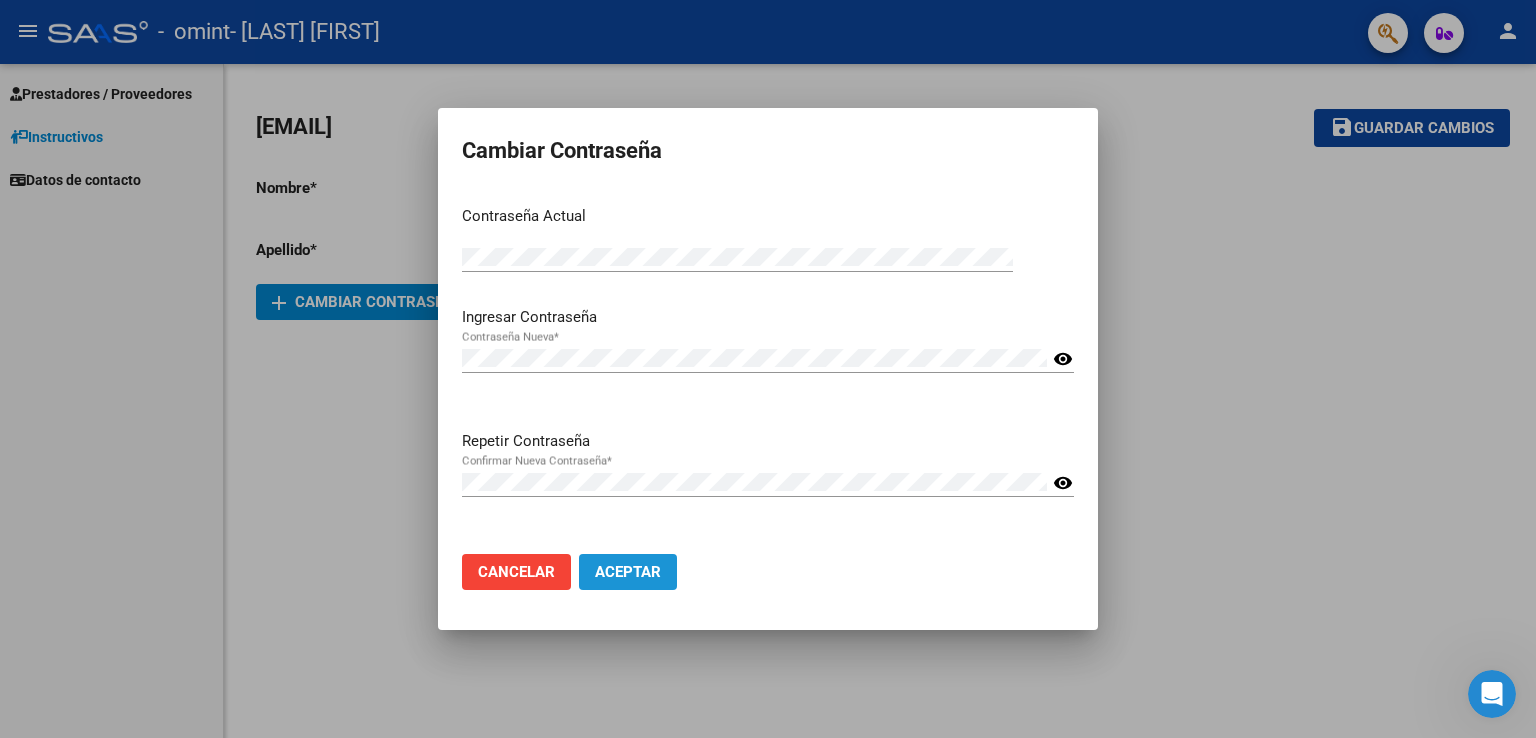 click on "Aceptar" 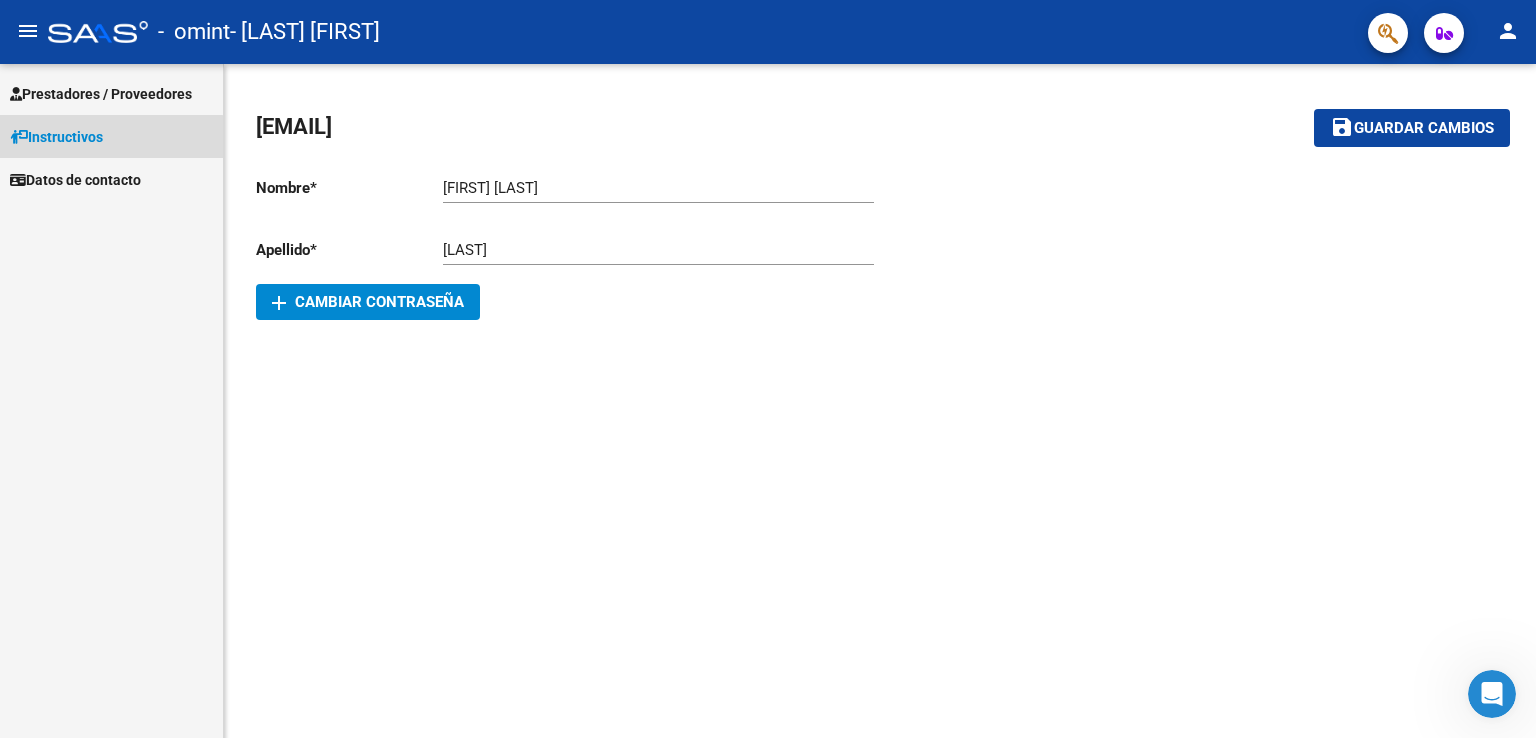 click on "Instructivos" at bounding box center [56, 137] 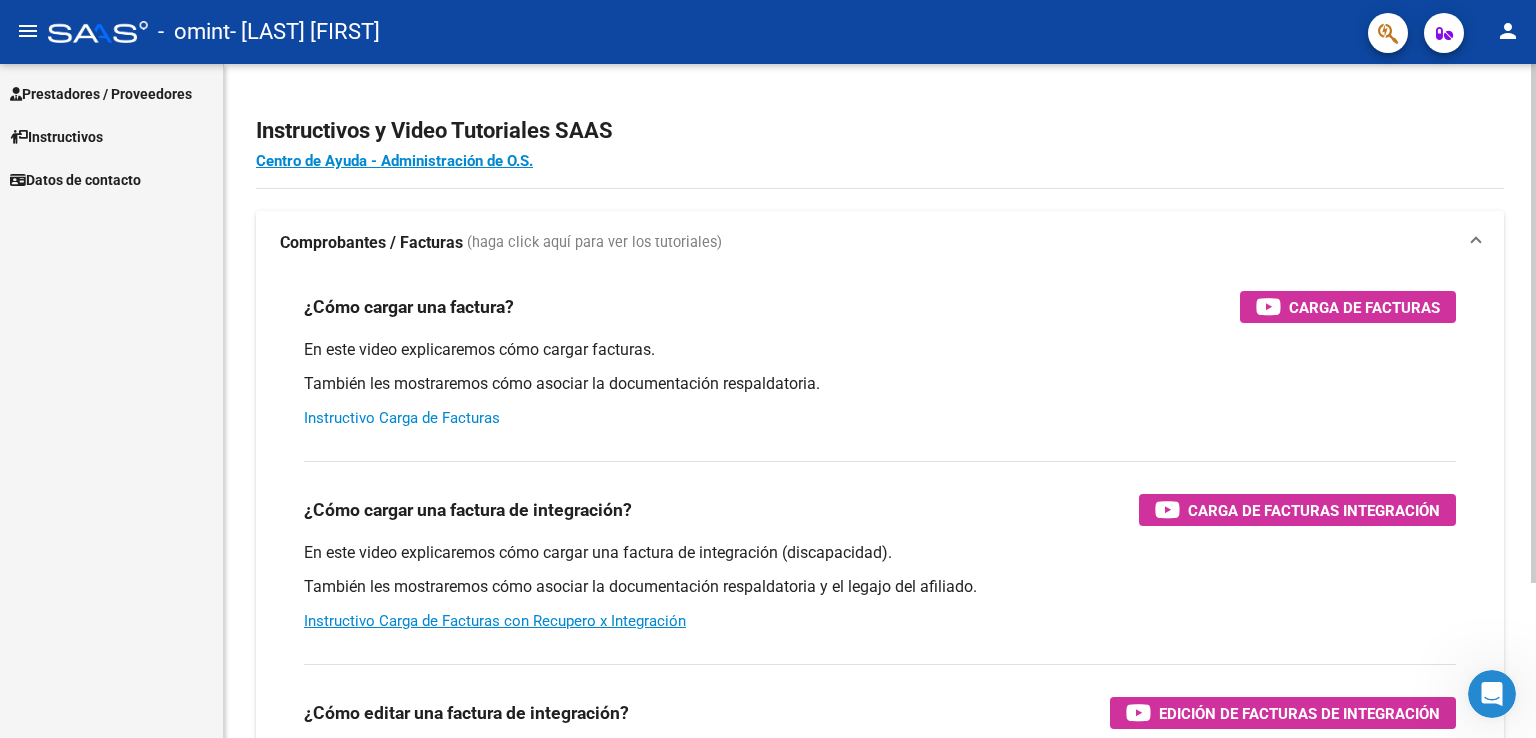 click on "Instructivo Carga de Facturas" at bounding box center (402, 418) 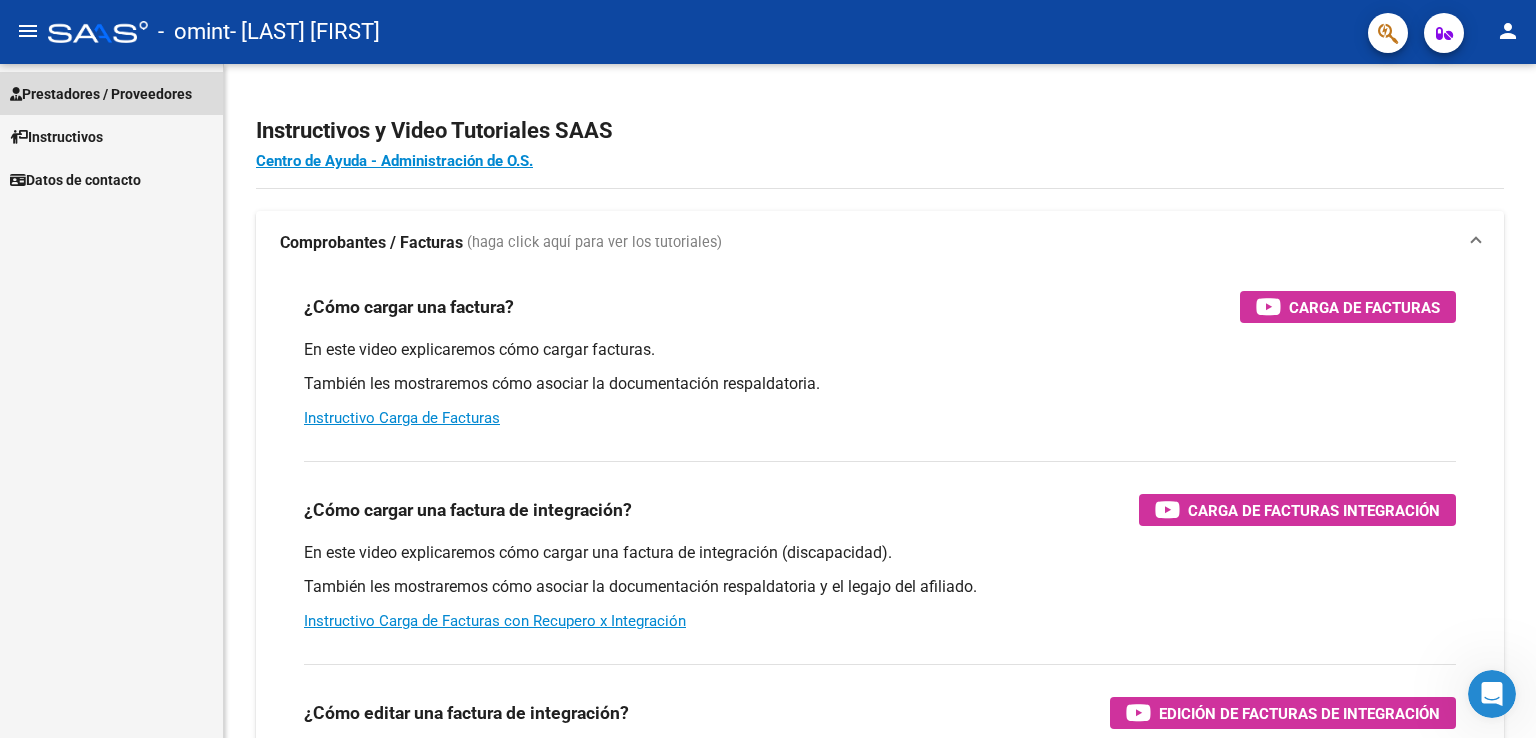 click on "Prestadores / Proveedores" at bounding box center [101, 94] 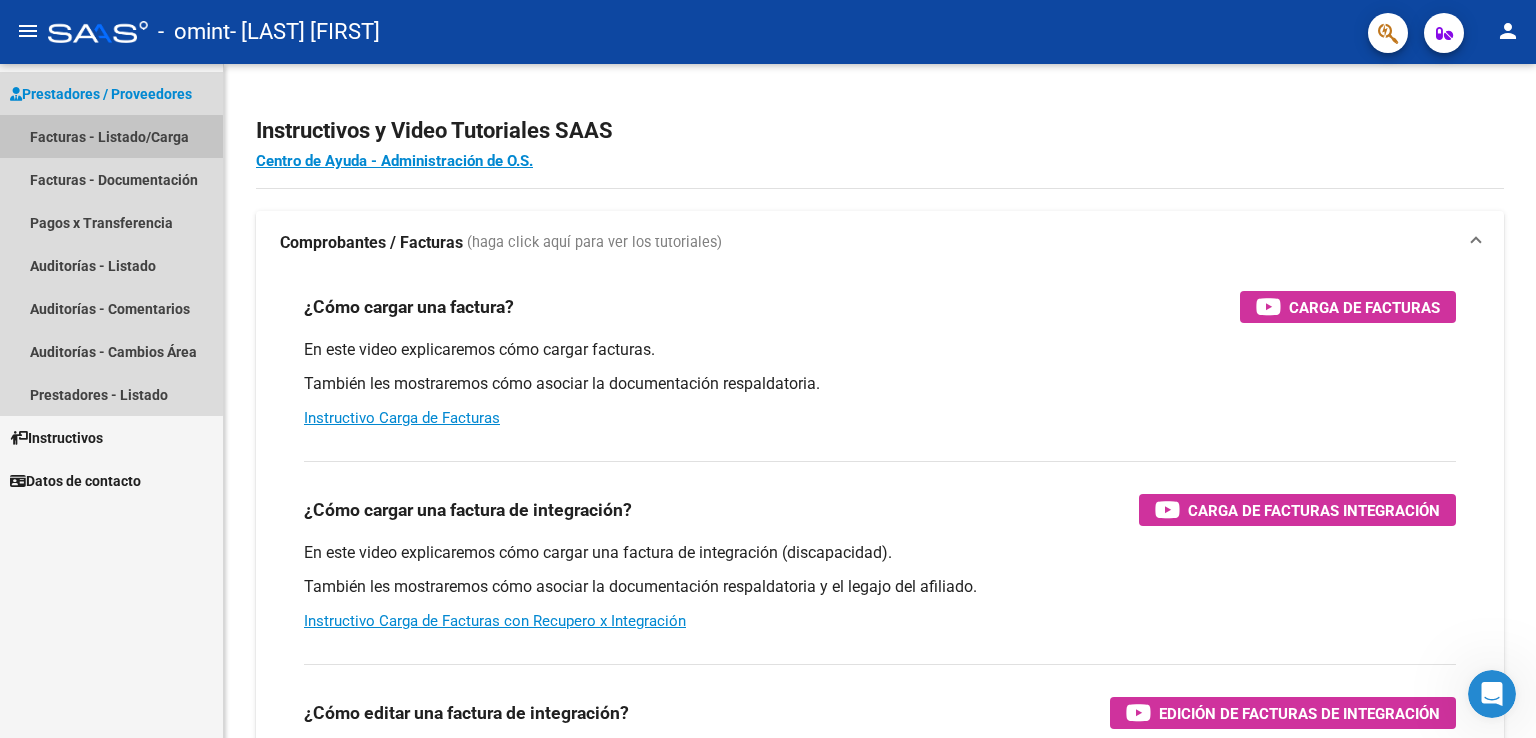 click on "Facturas - Listado/Carga" at bounding box center [111, 136] 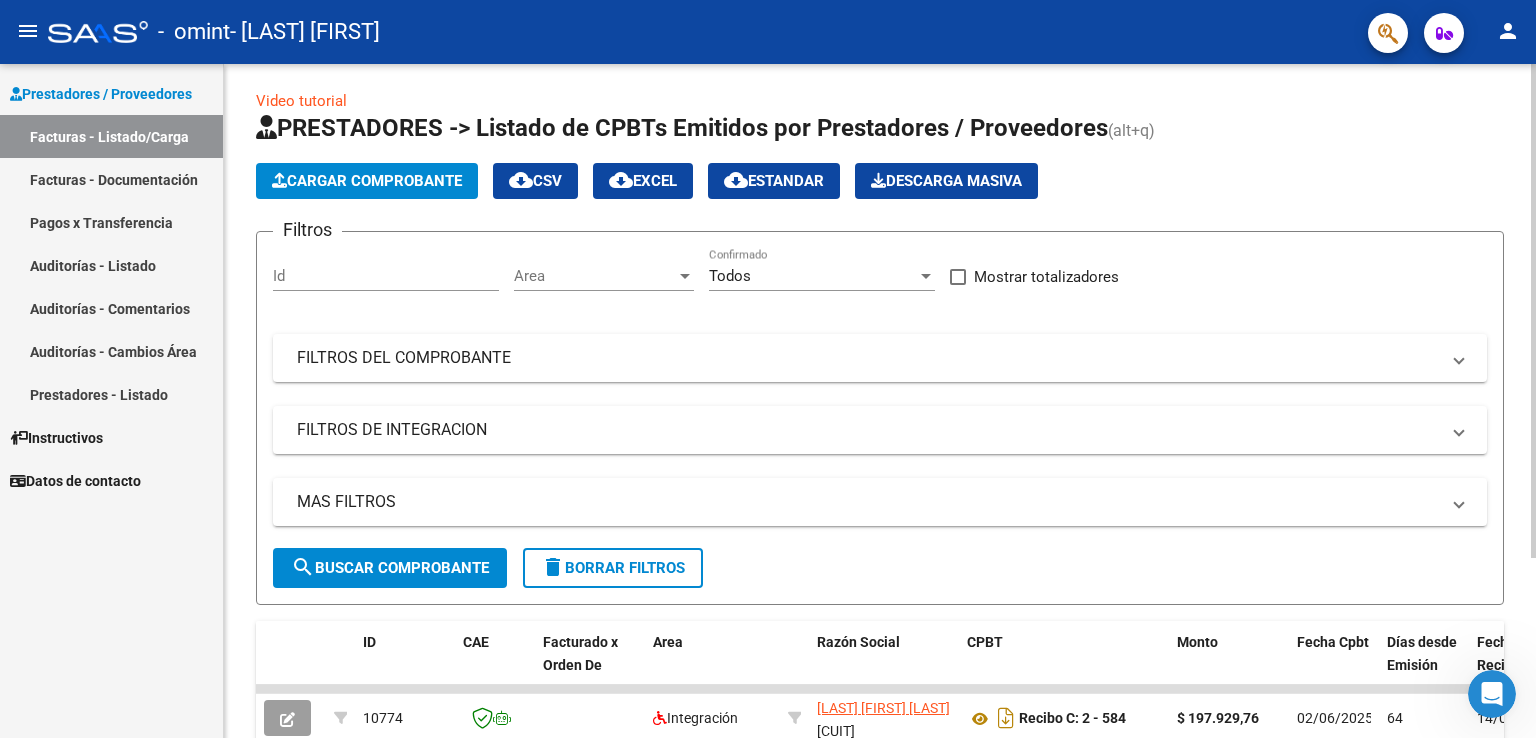 scroll, scrollTop: 0, scrollLeft: 0, axis: both 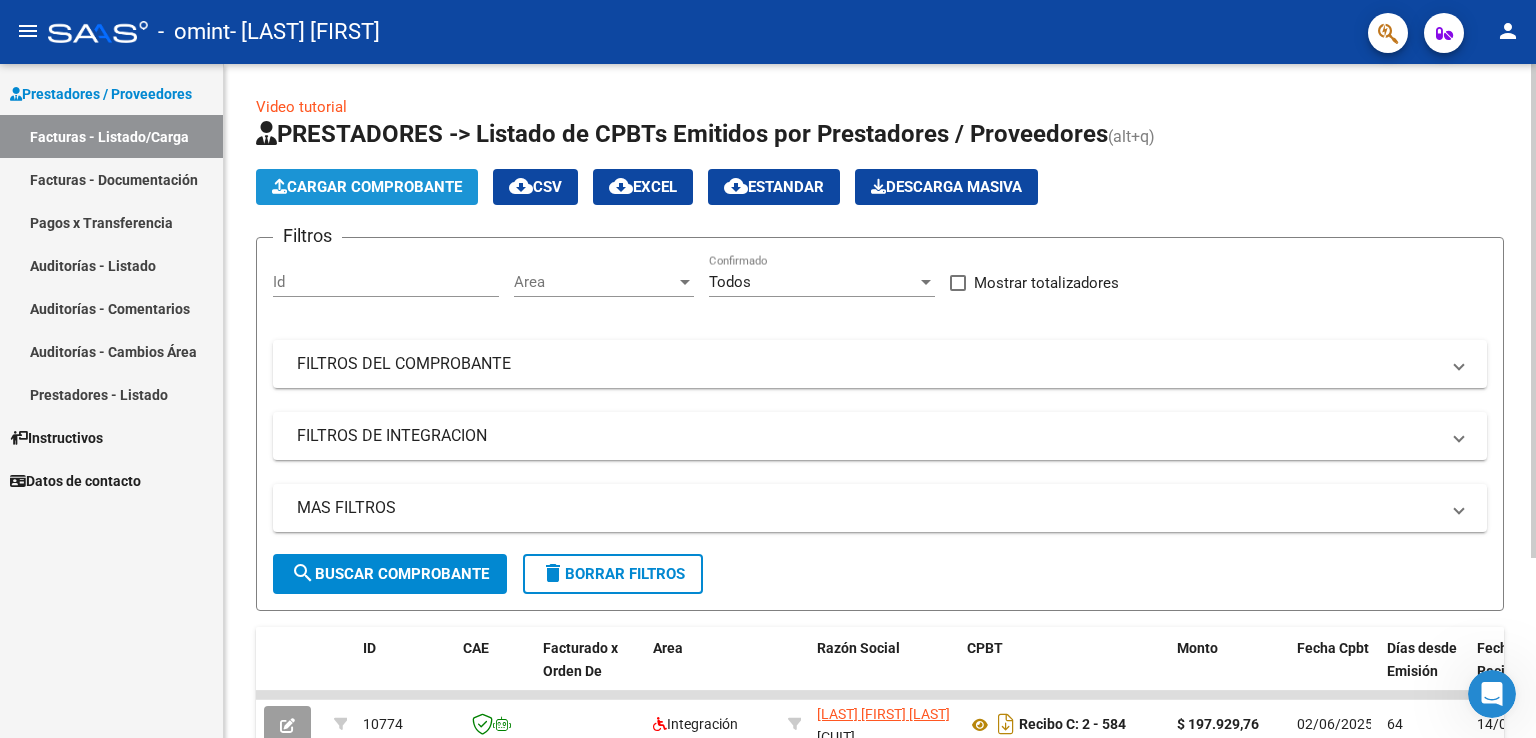 click on "Cargar Comprobante" 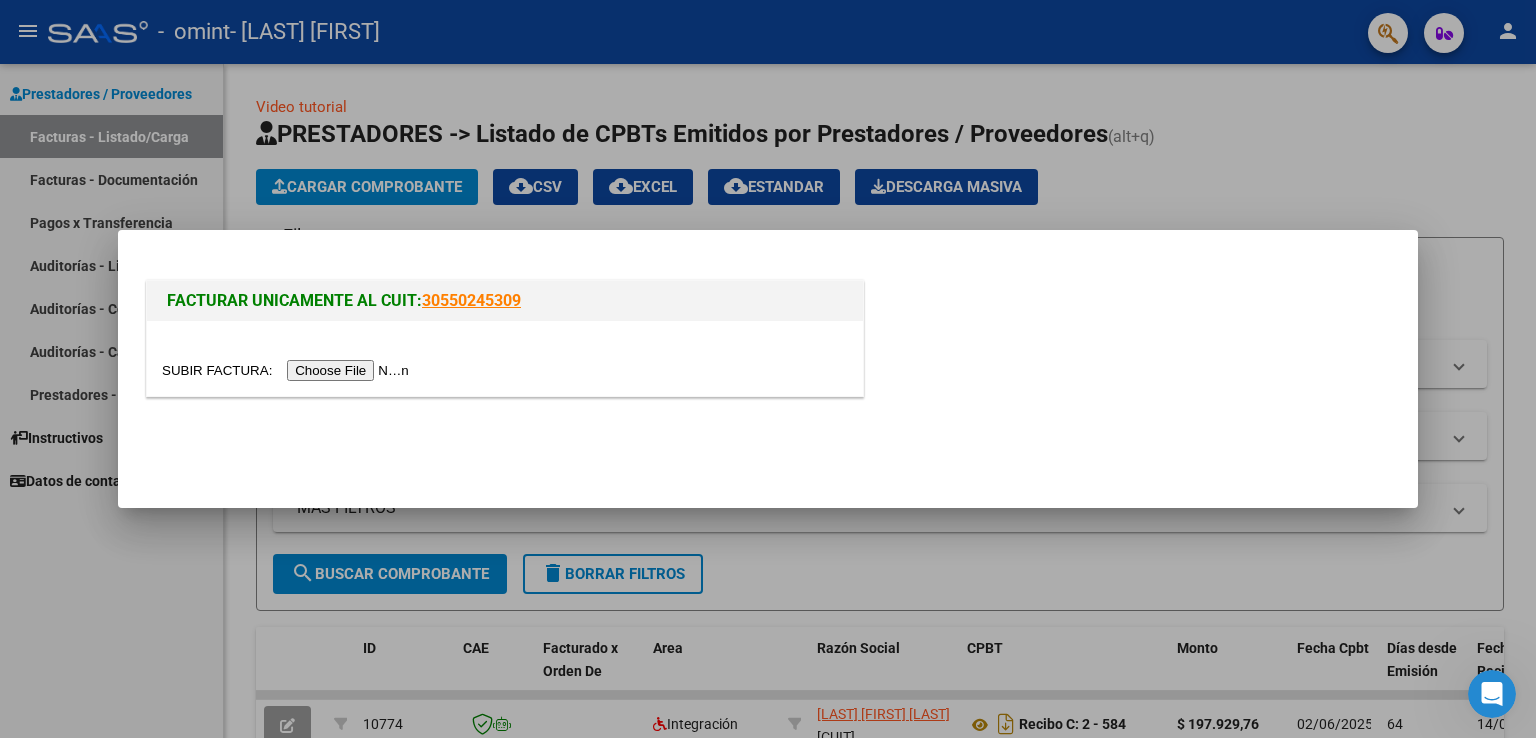 click at bounding box center (288, 370) 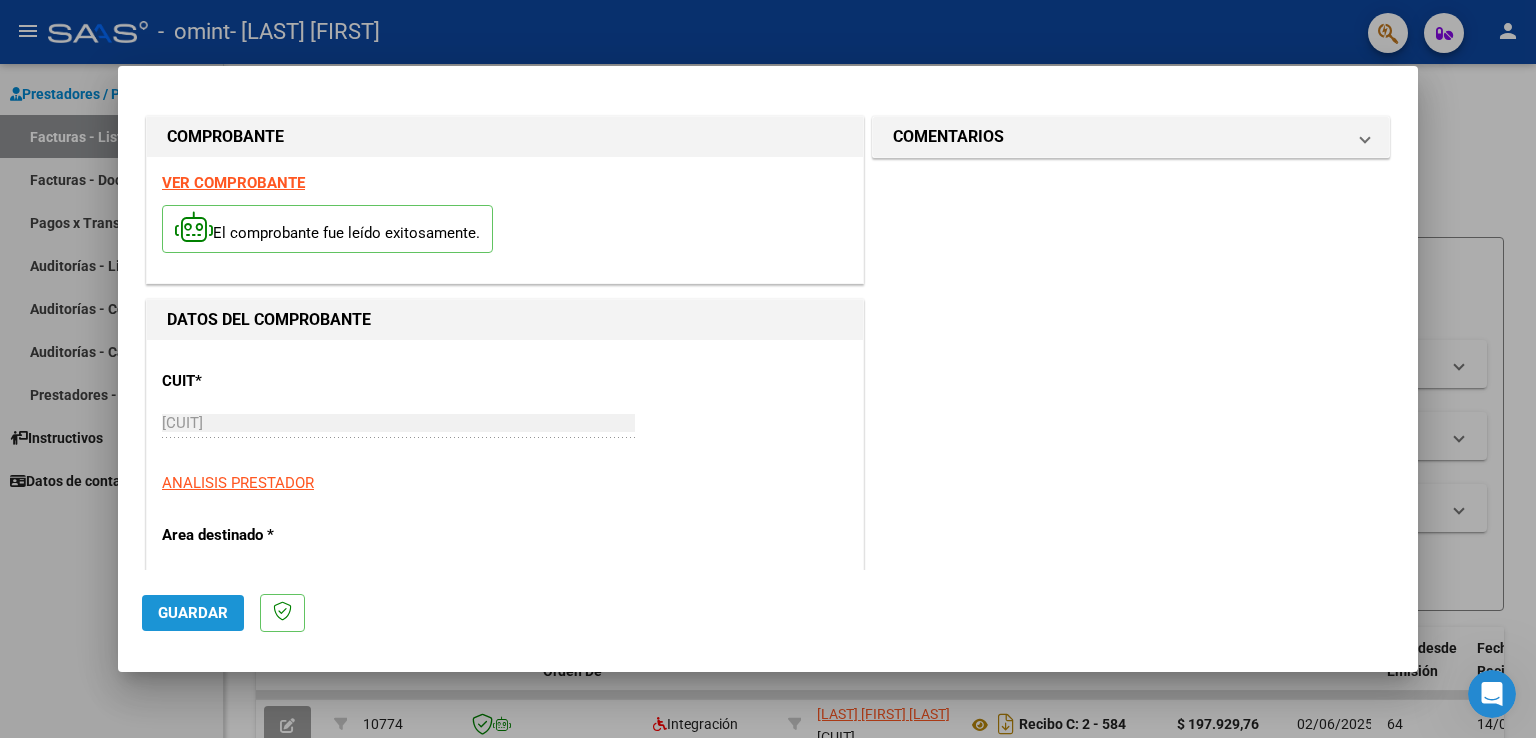 click on "Guardar" 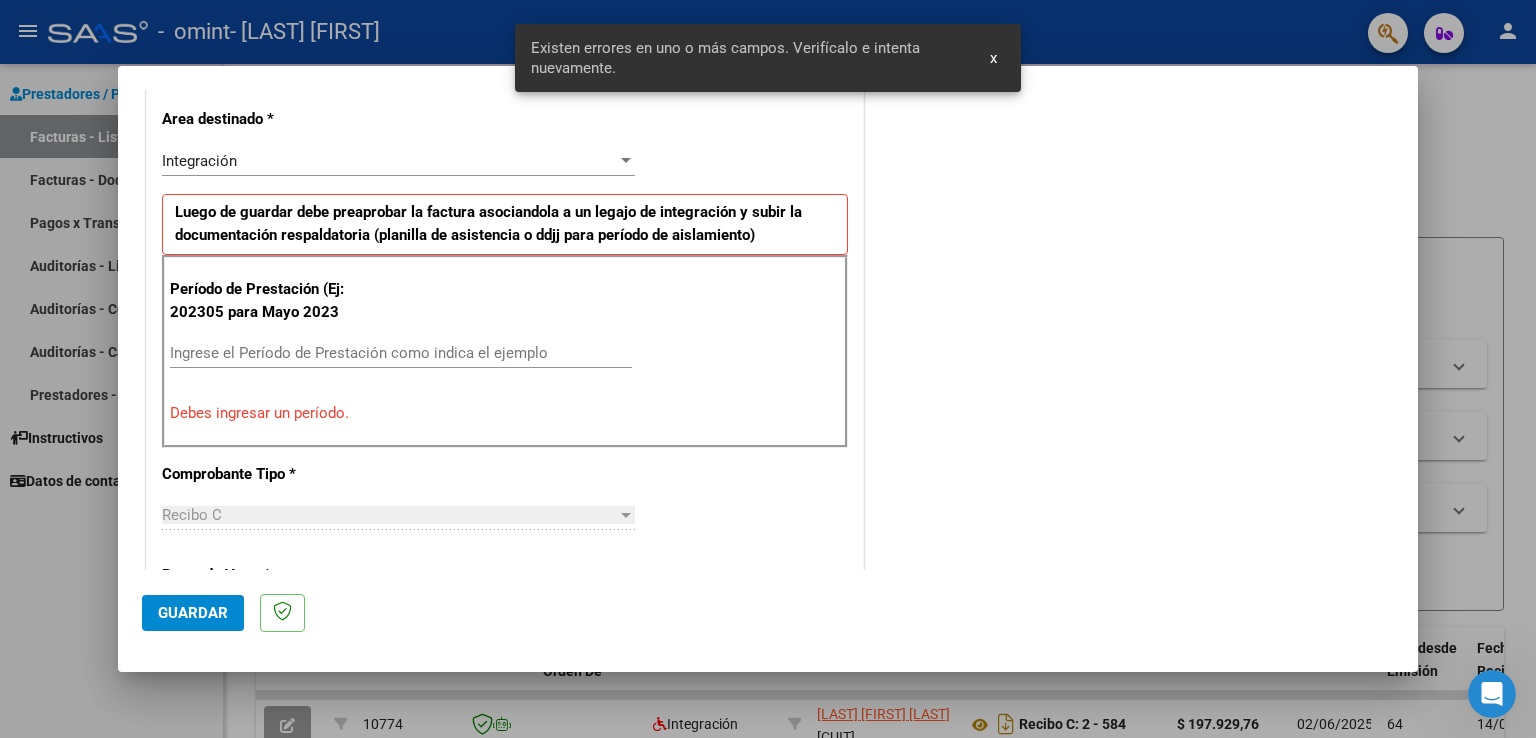 scroll, scrollTop: 417, scrollLeft: 0, axis: vertical 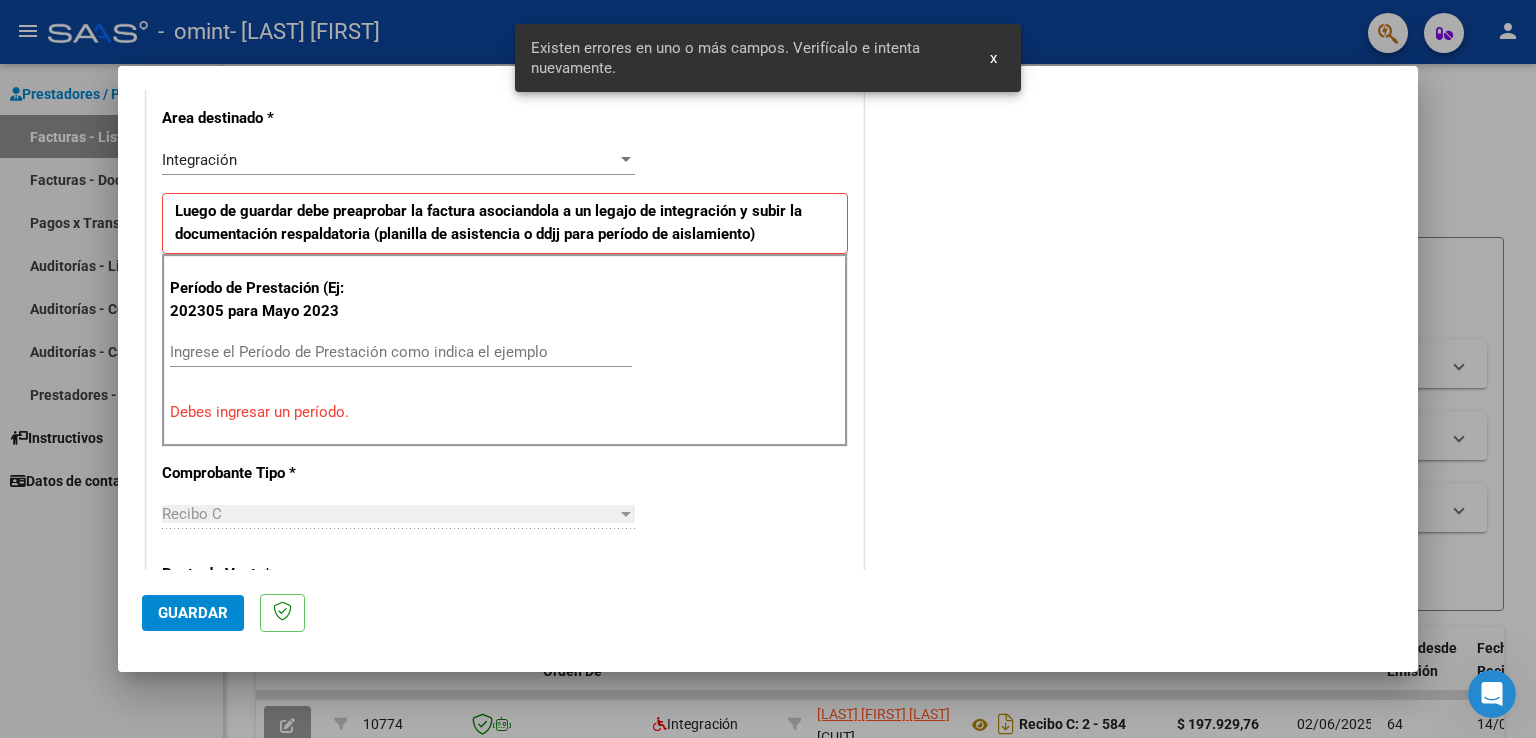 click on "Area destinado * Integración Seleccionar Area" at bounding box center [406, 139] 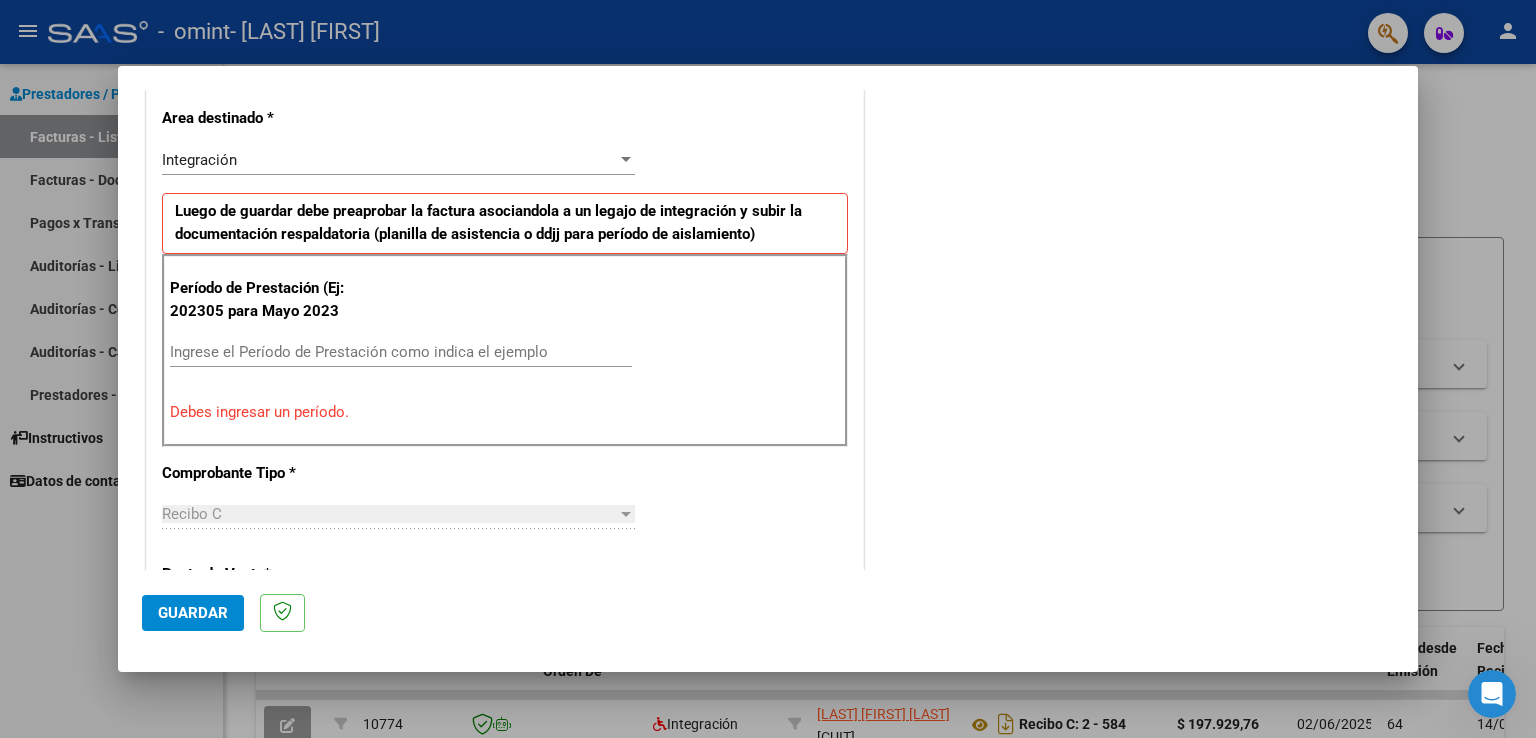 click at bounding box center [626, 159] 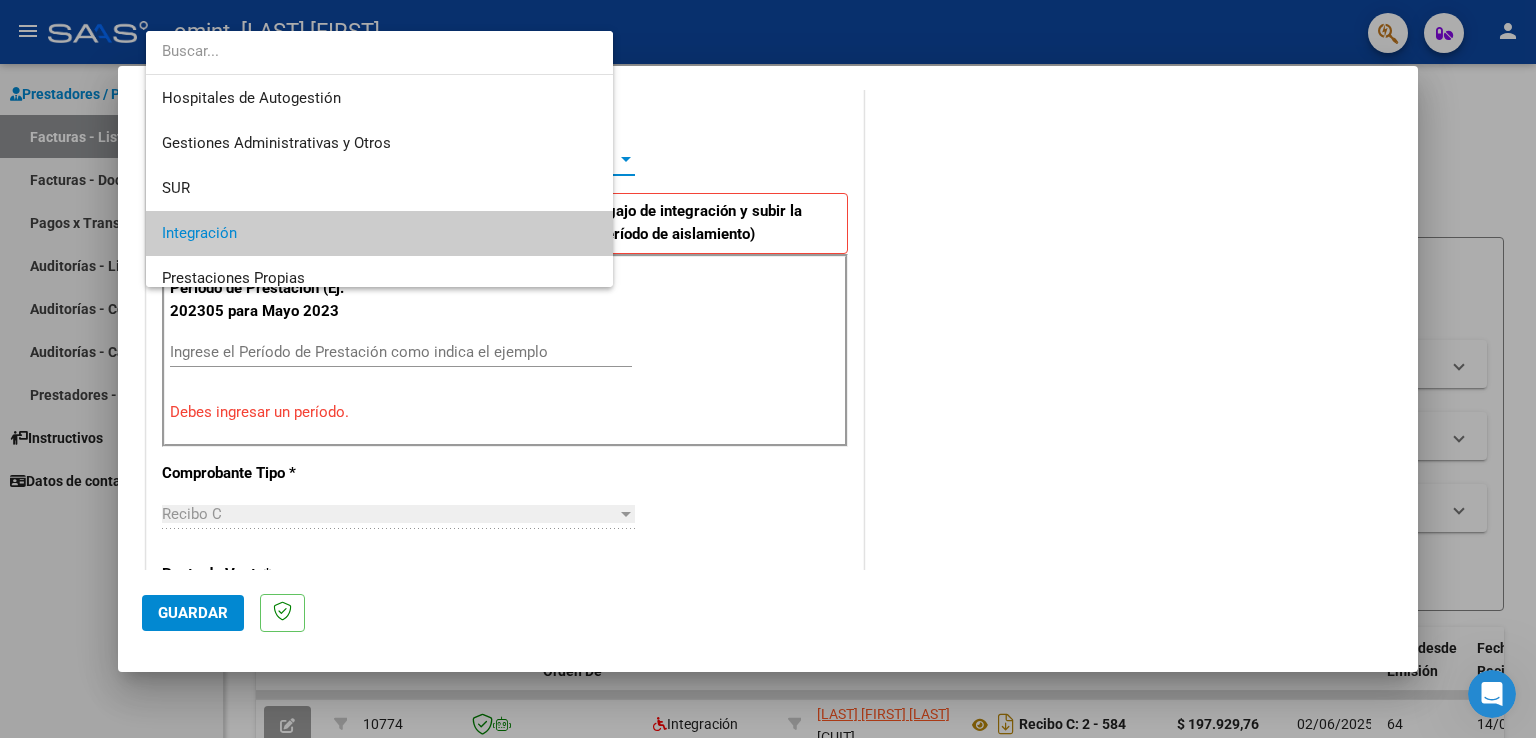 scroll, scrollTop: 74, scrollLeft: 0, axis: vertical 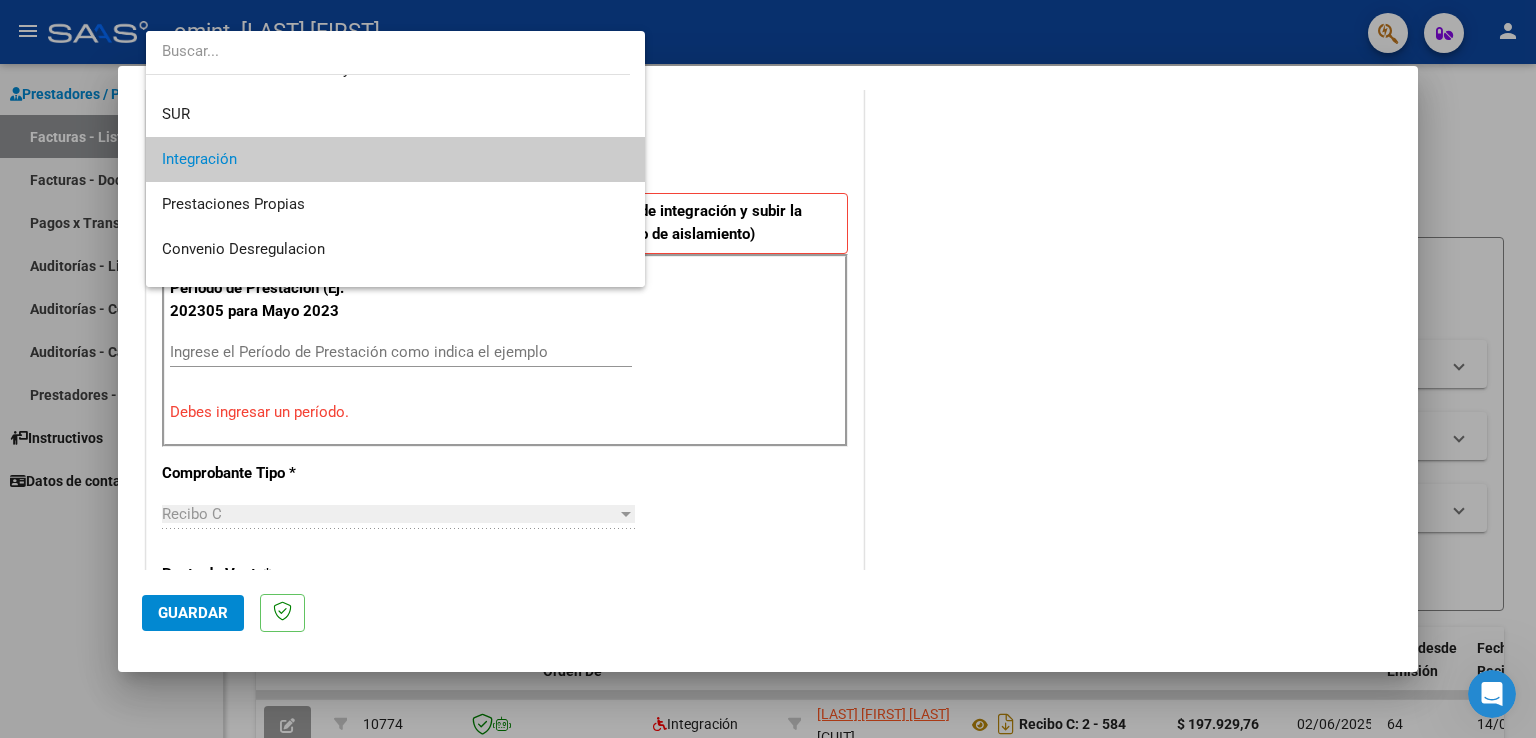 click at bounding box center (768, 369) 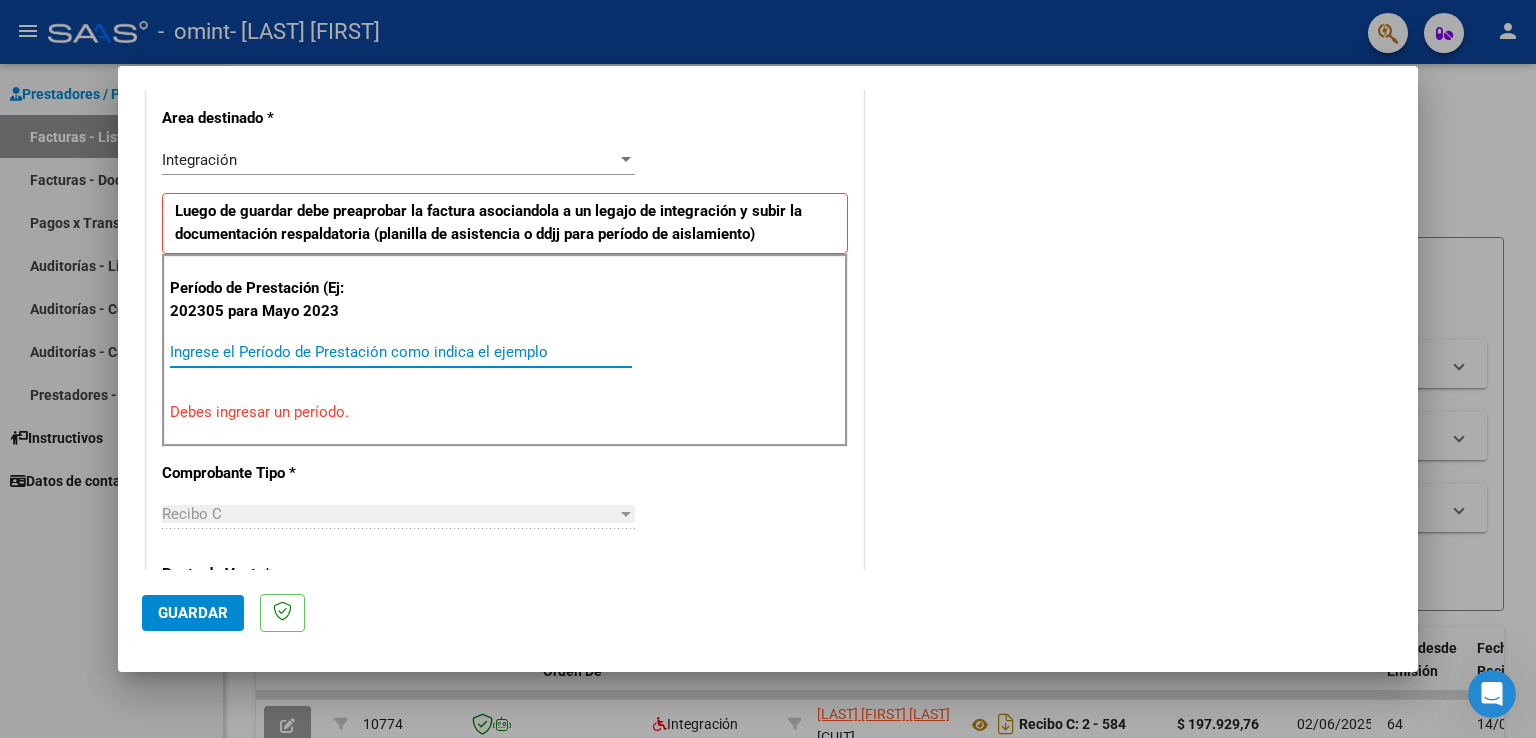click on "Ingrese el Período de Prestación como indica el ejemplo" at bounding box center (401, 352) 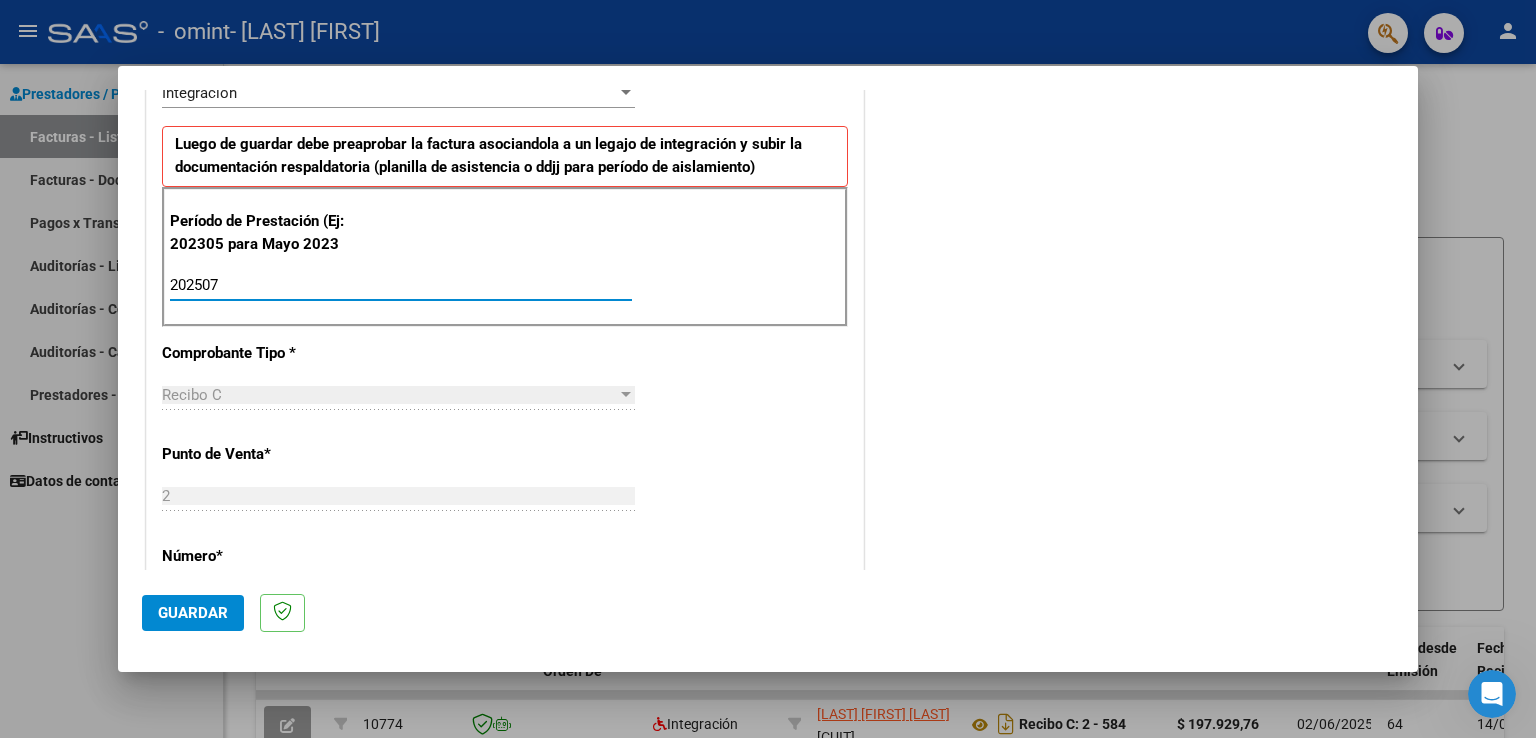 scroll, scrollTop: 517, scrollLeft: 0, axis: vertical 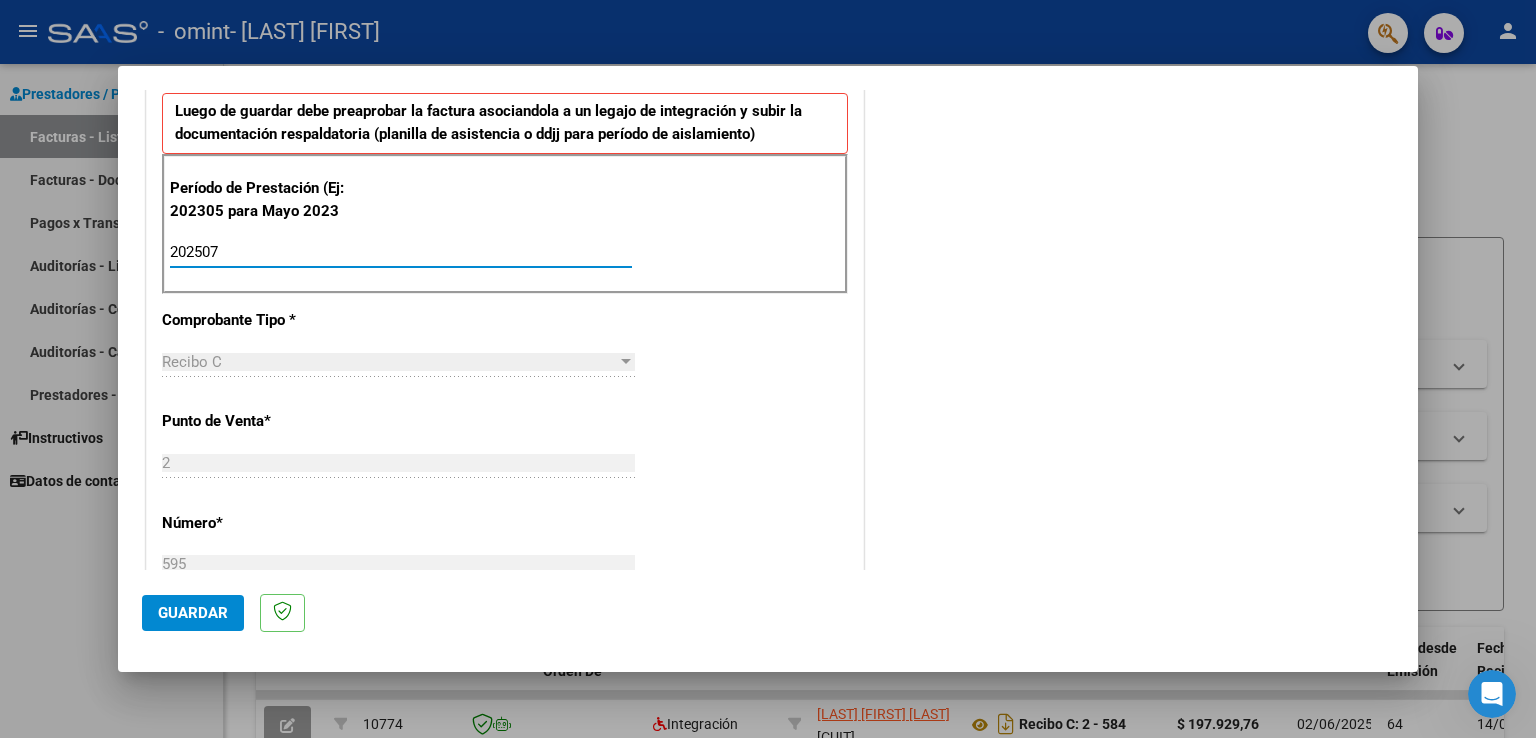 type on "202507" 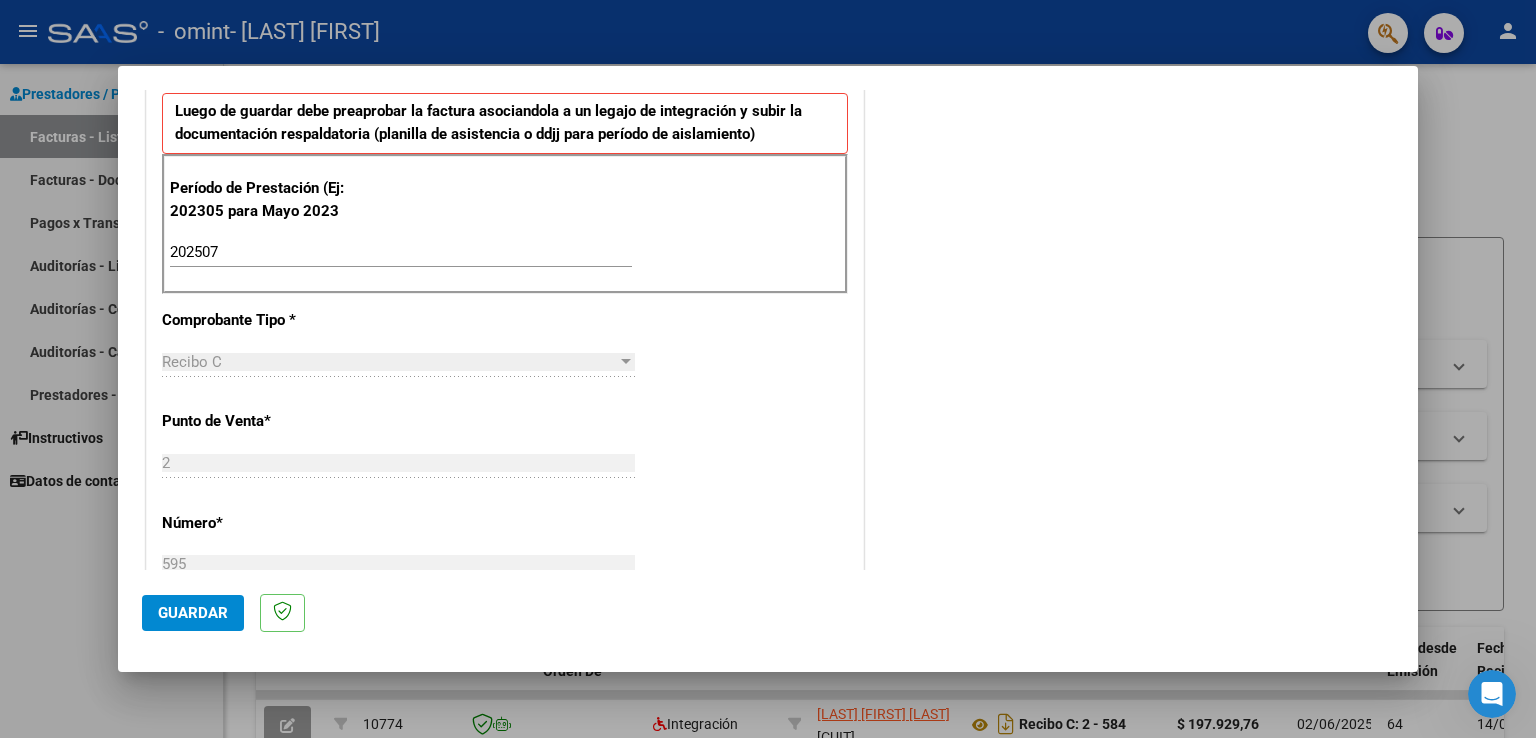 click at bounding box center [626, 361] 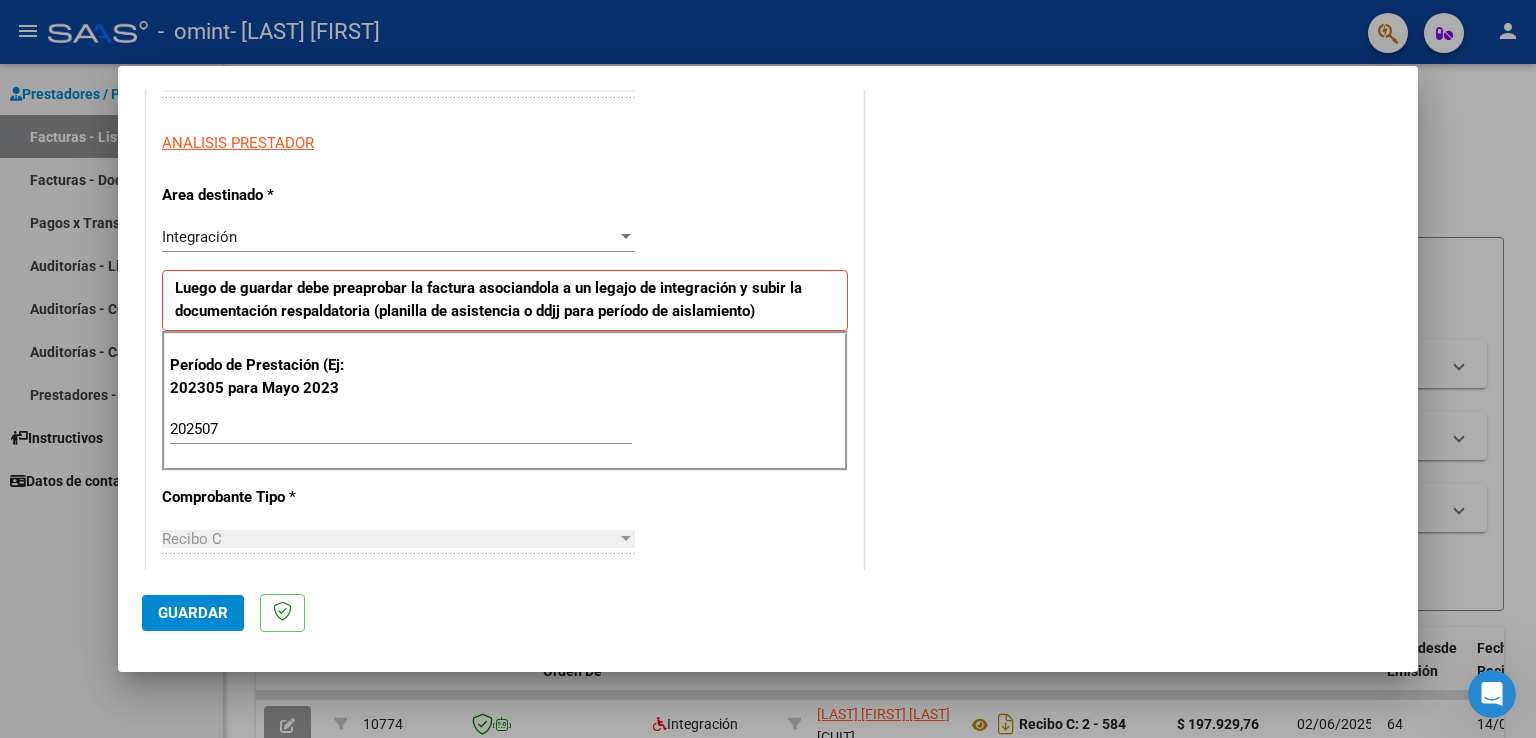 scroll, scrollTop: 240, scrollLeft: 0, axis: vertical 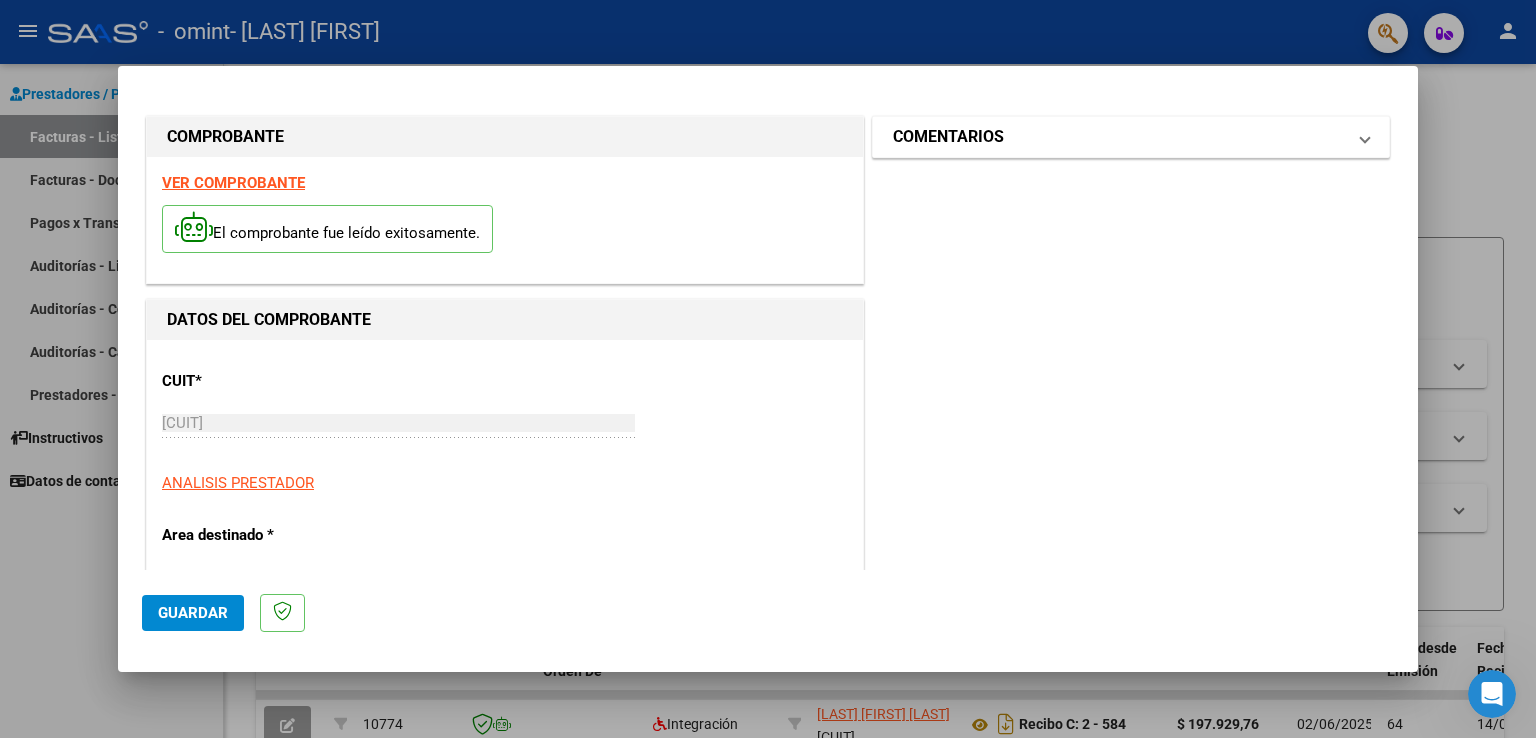 click on "COMENTARIOS" at bounding box center (1131, 137) 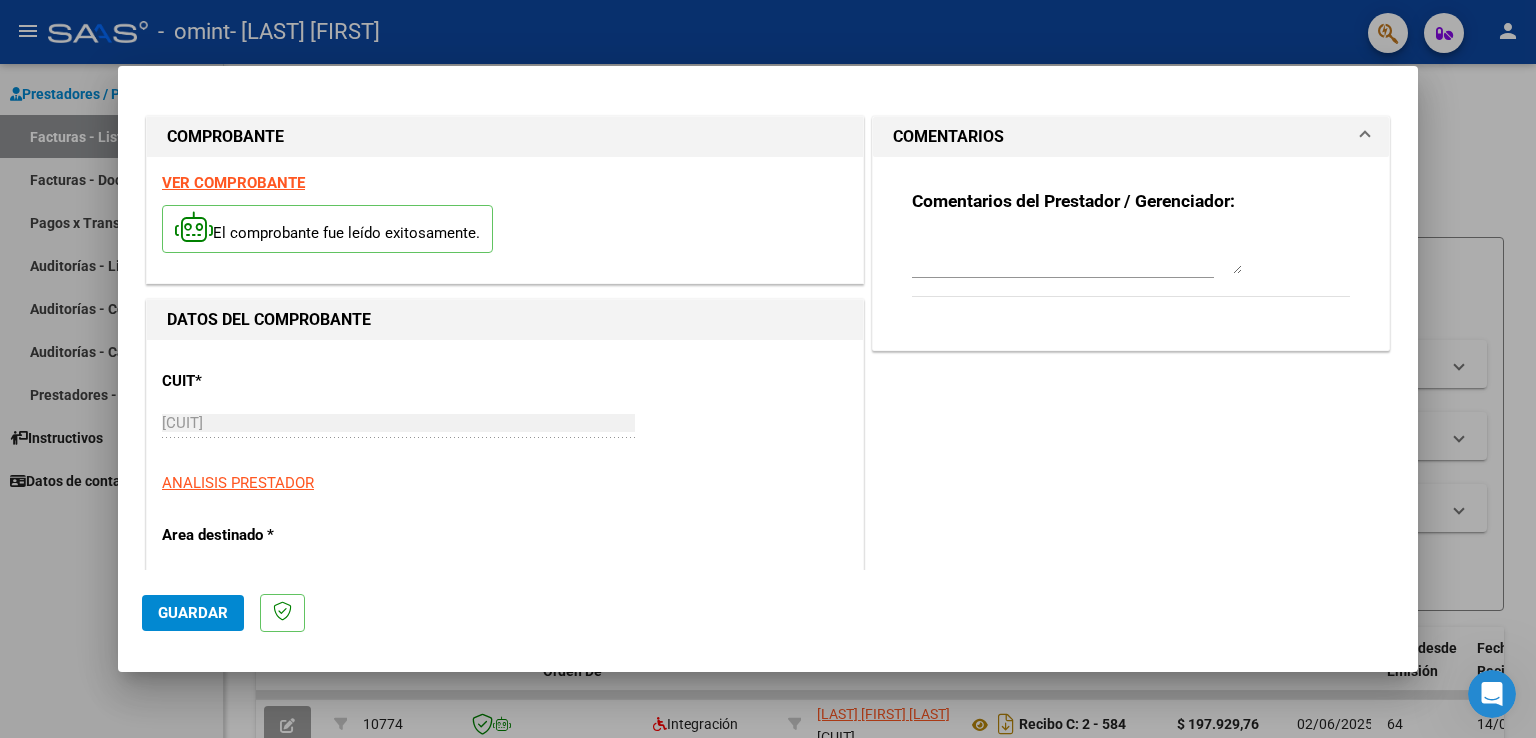 click at bounding box center (1077, 254) 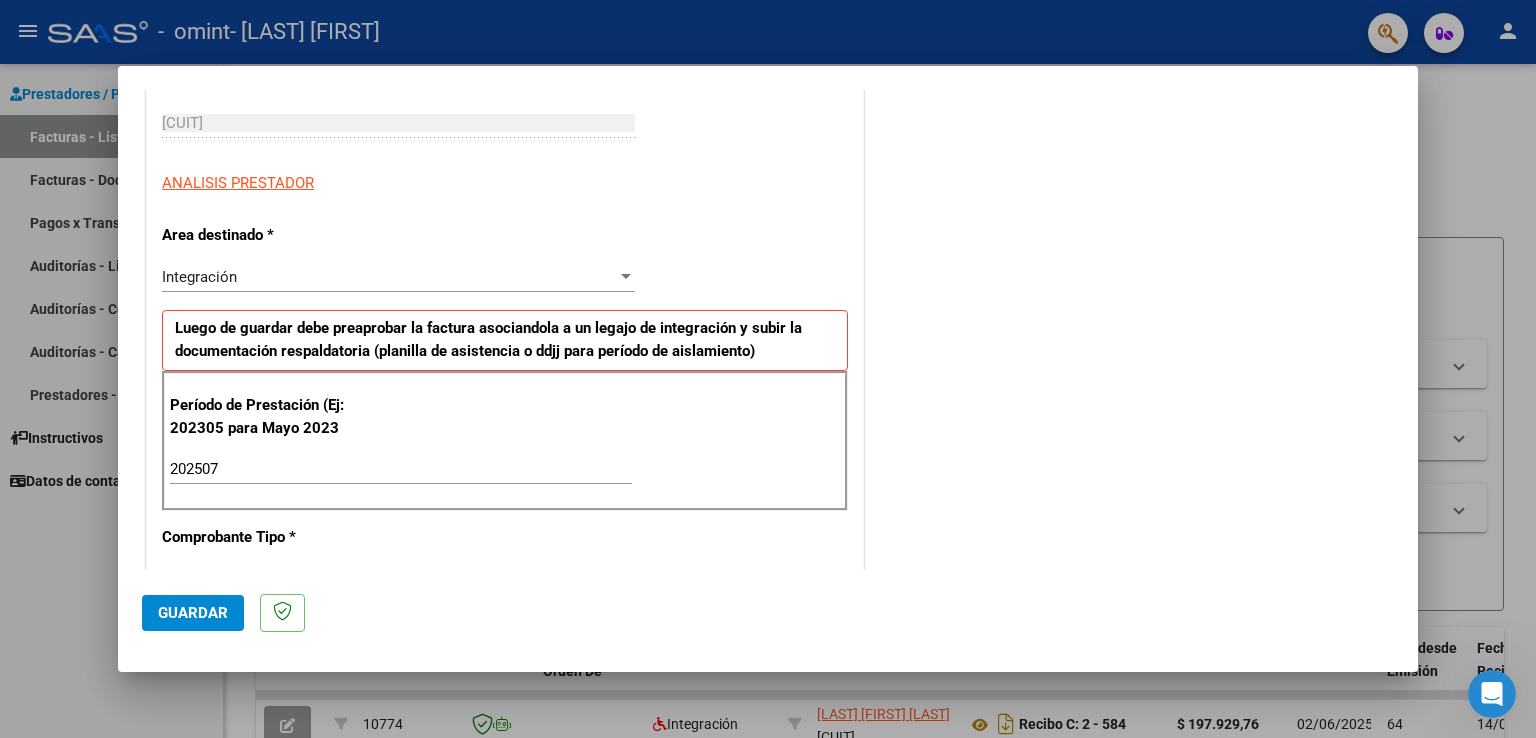 scroll, scrollTop: 400, scrollLeft: 0, axis: vertical 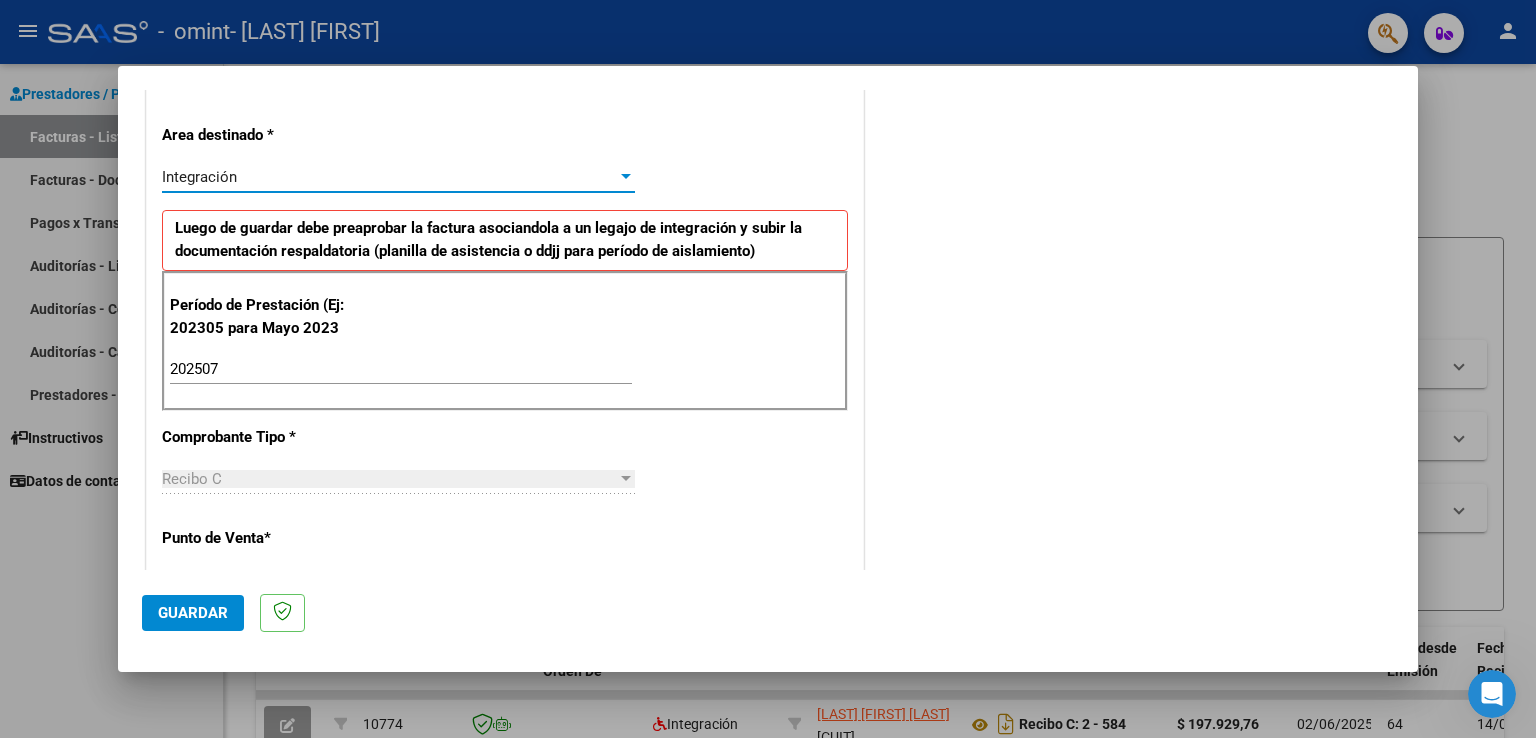 click on "Integración" at bounding box center [199, 177] 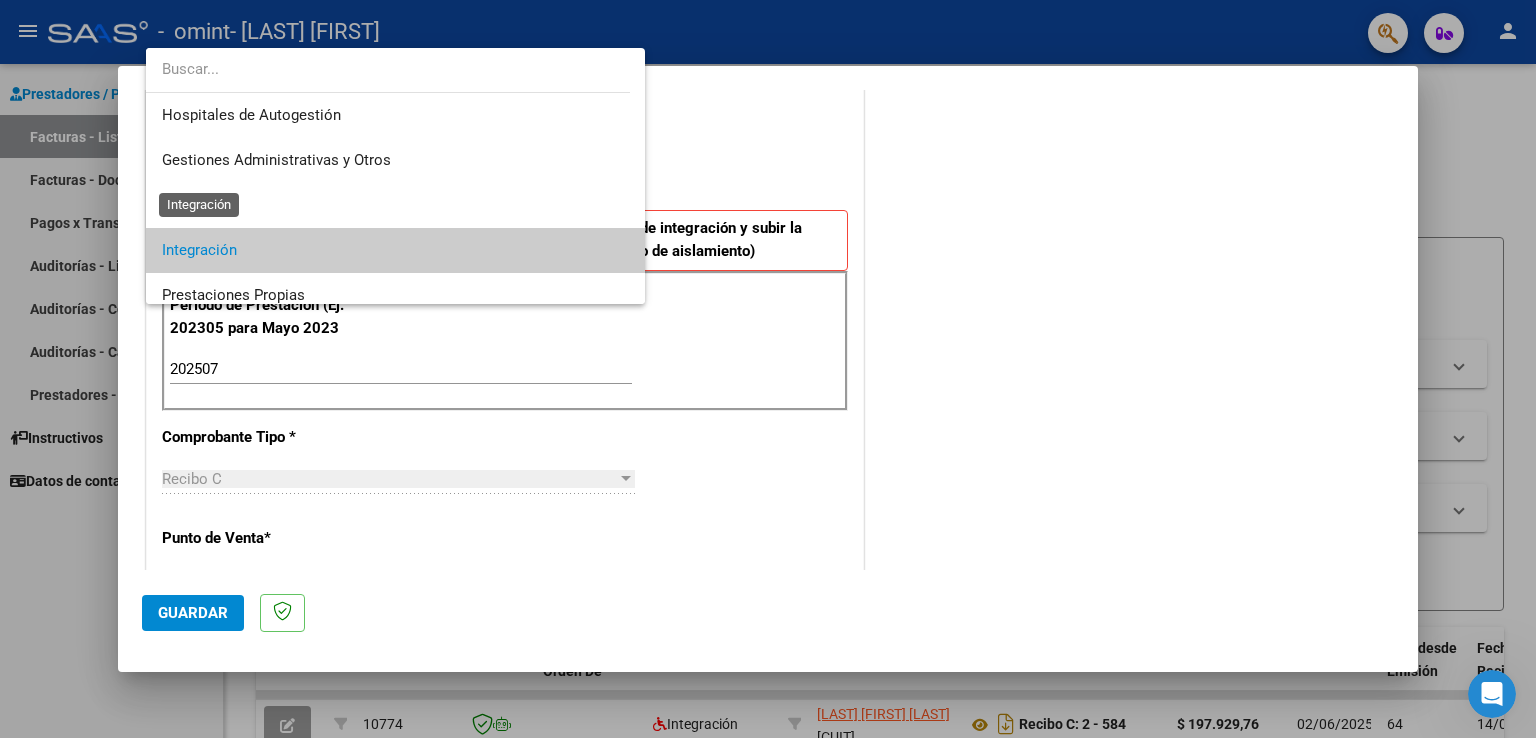 scroll, scrollTop: 74, scrollLeft: 0, axis: vertical 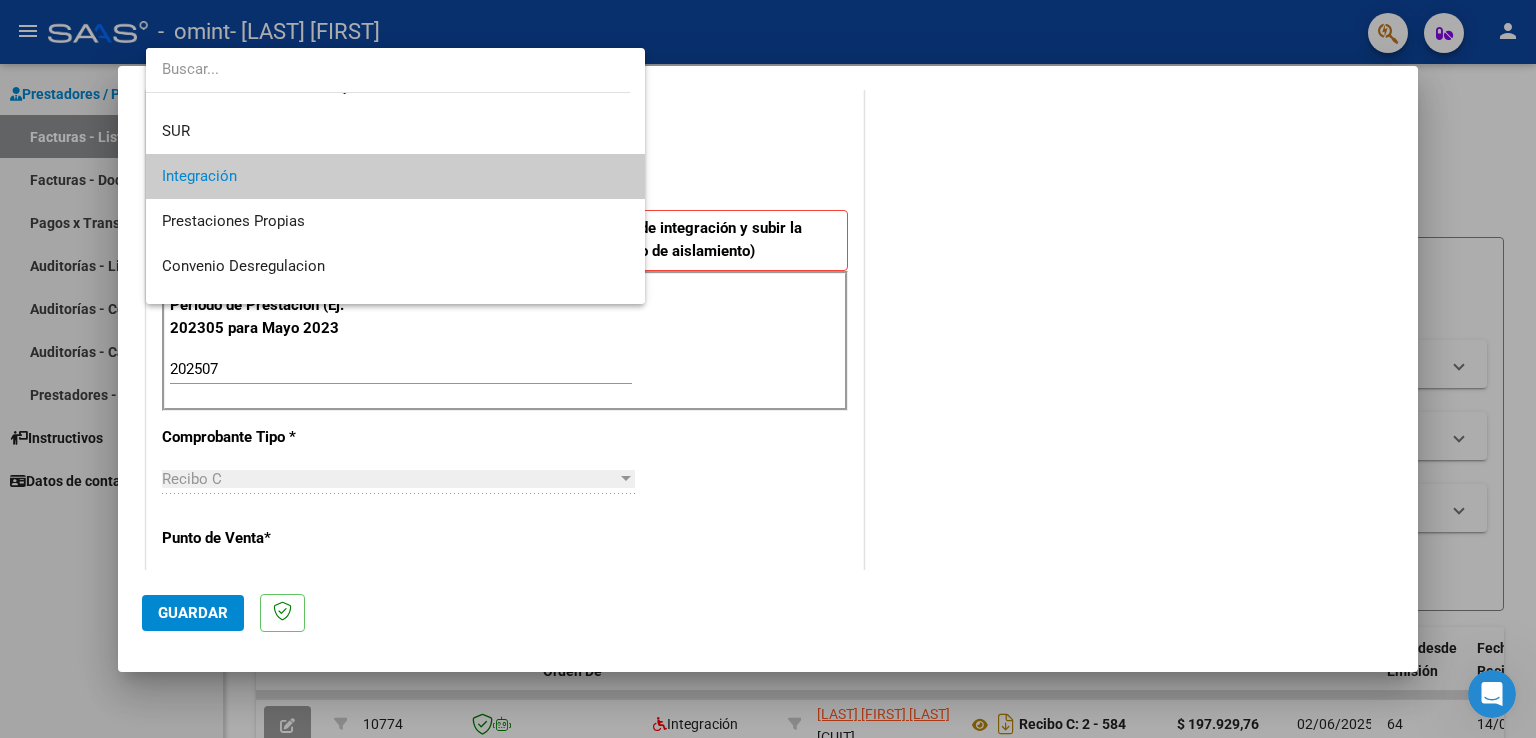 click at bounding box center [768, 369] 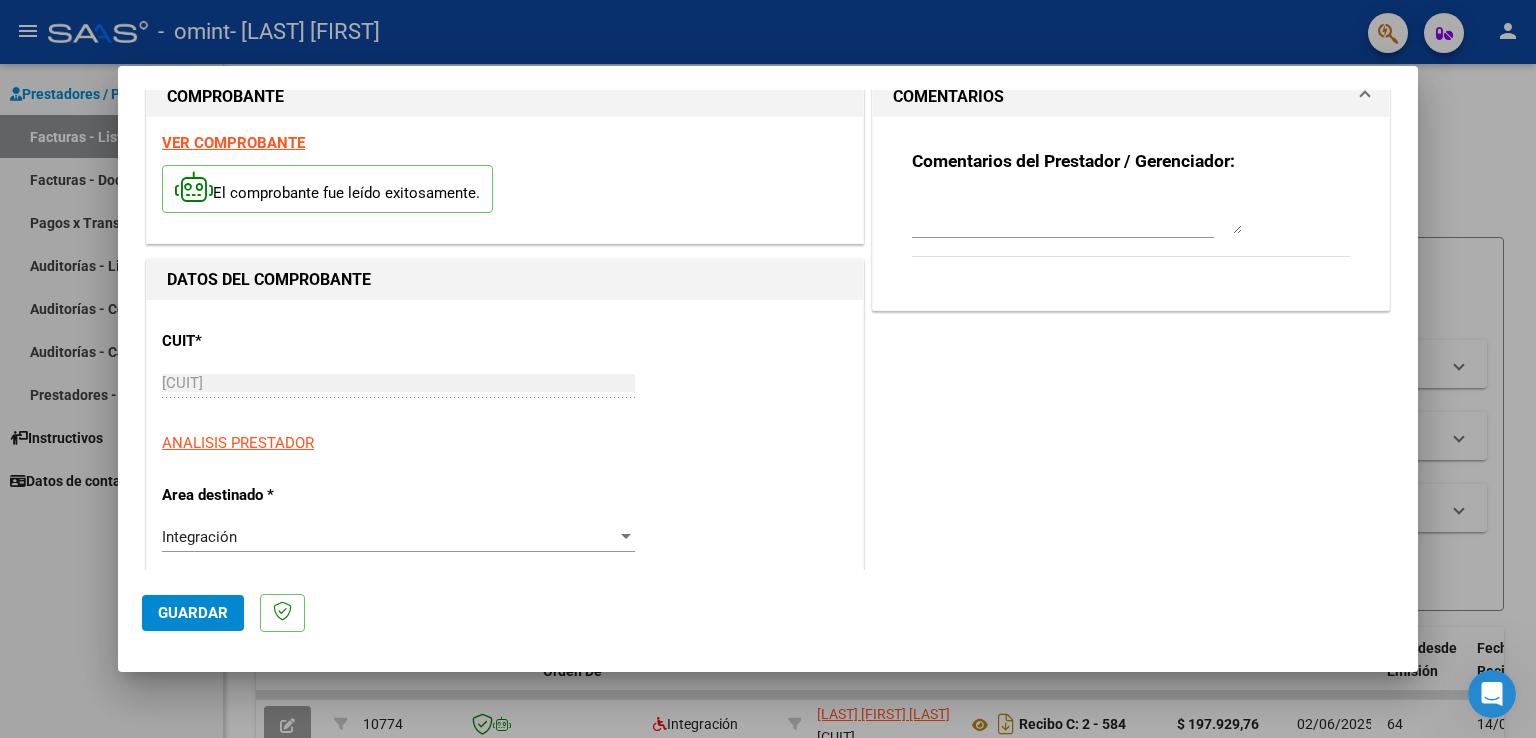 scroll, scrollTop: 0, scrollLeft: 0, axis: both 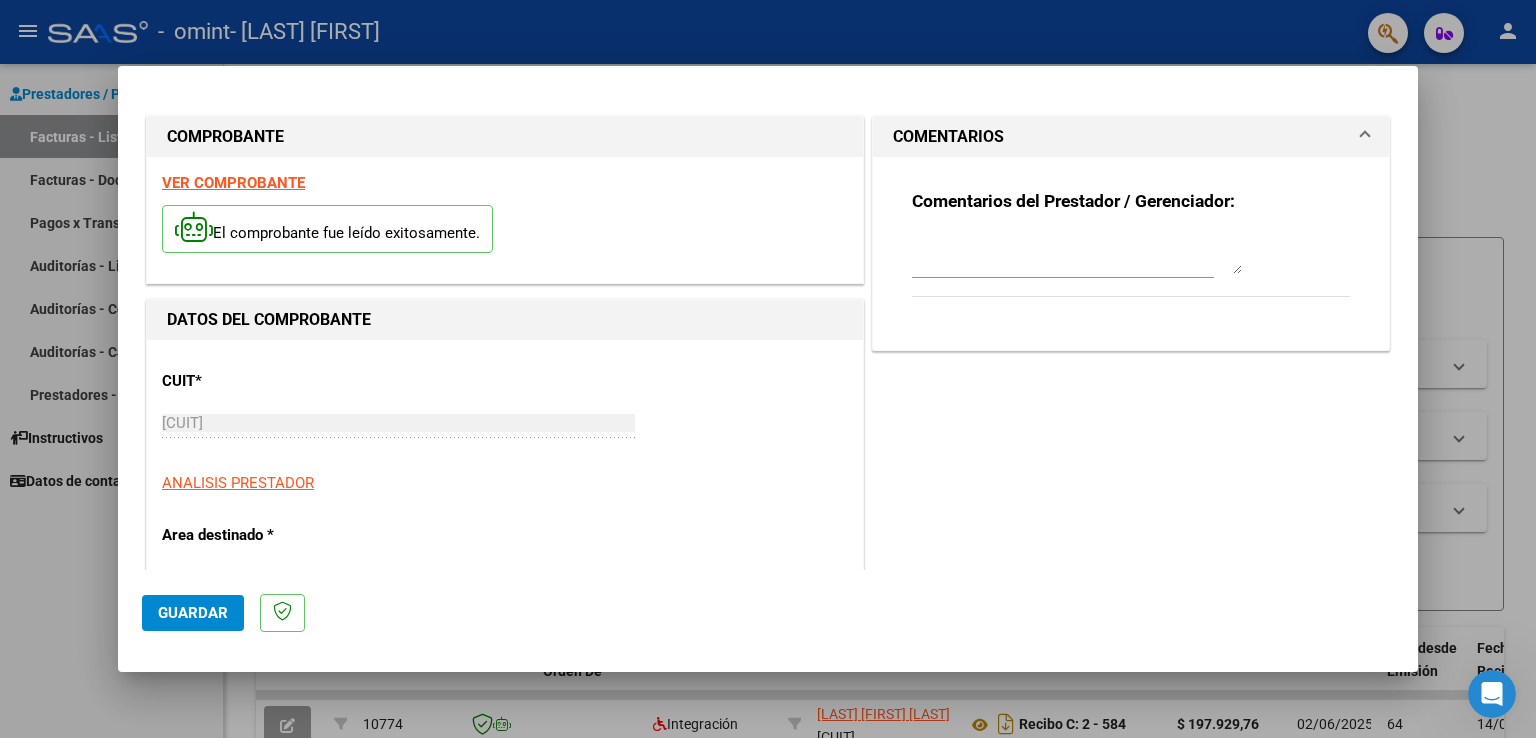click at bounding box center [1077, 254] 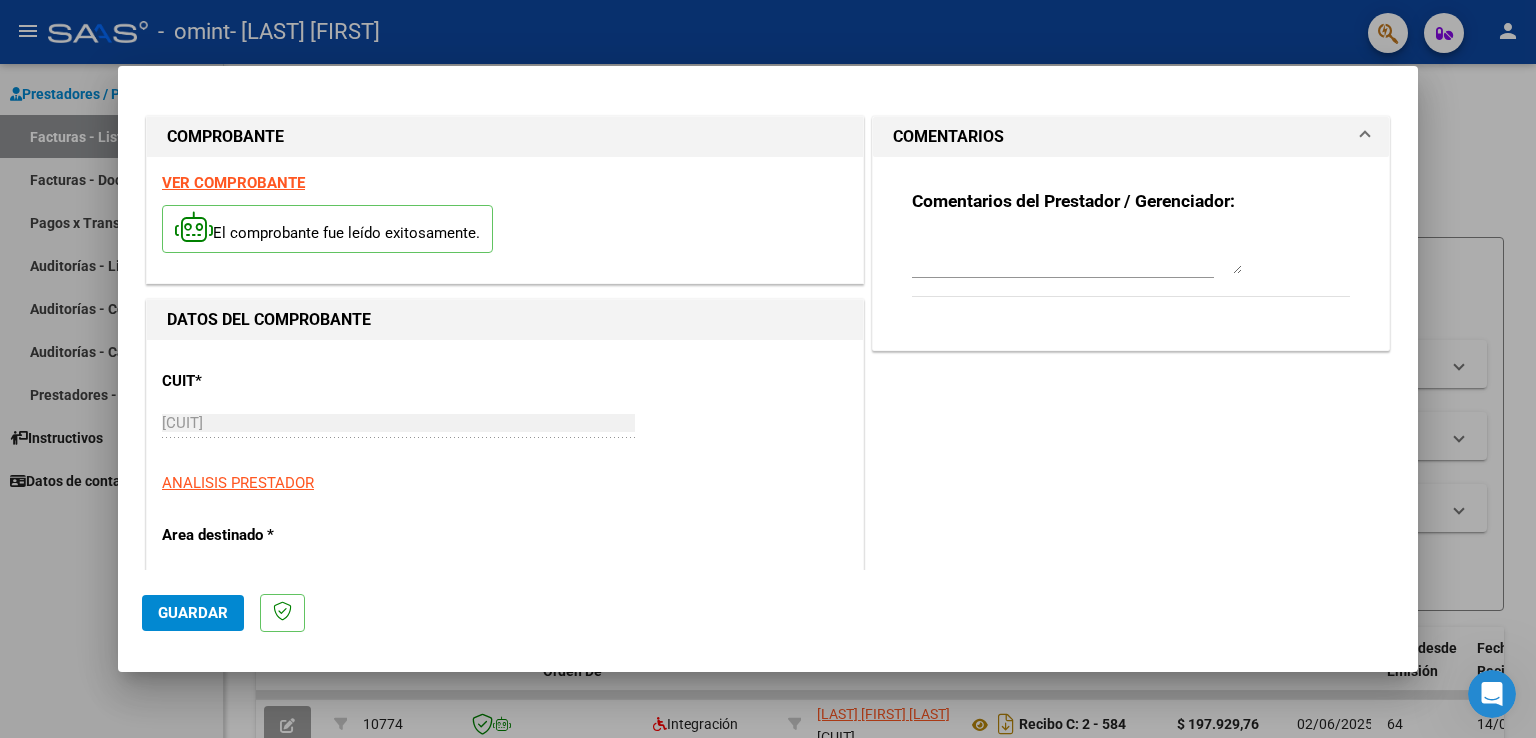 click on "COMENTARIOS" at bounding box center (1131, 137) 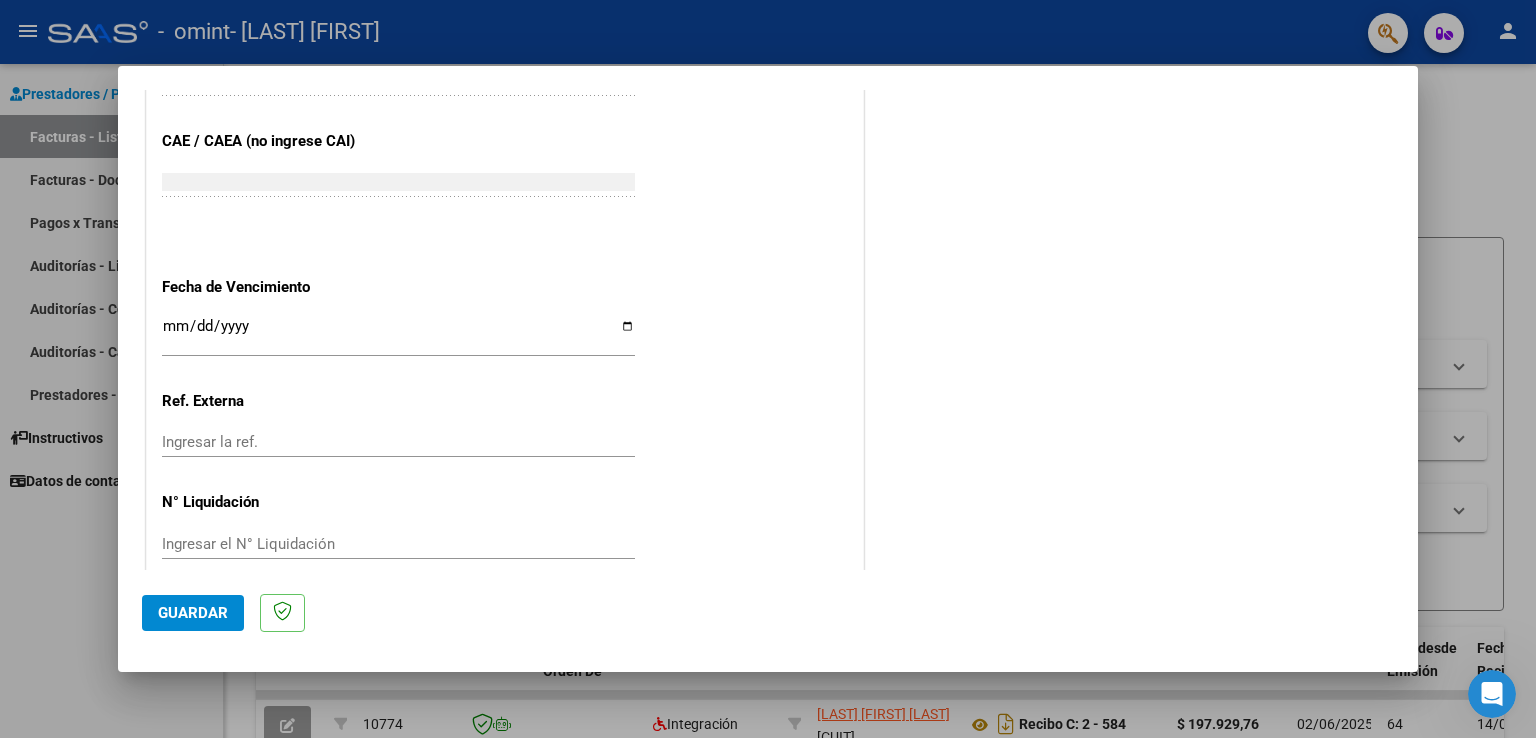 scroll, scrollTop: 1240, scrollLeft: 0, axis: vertical 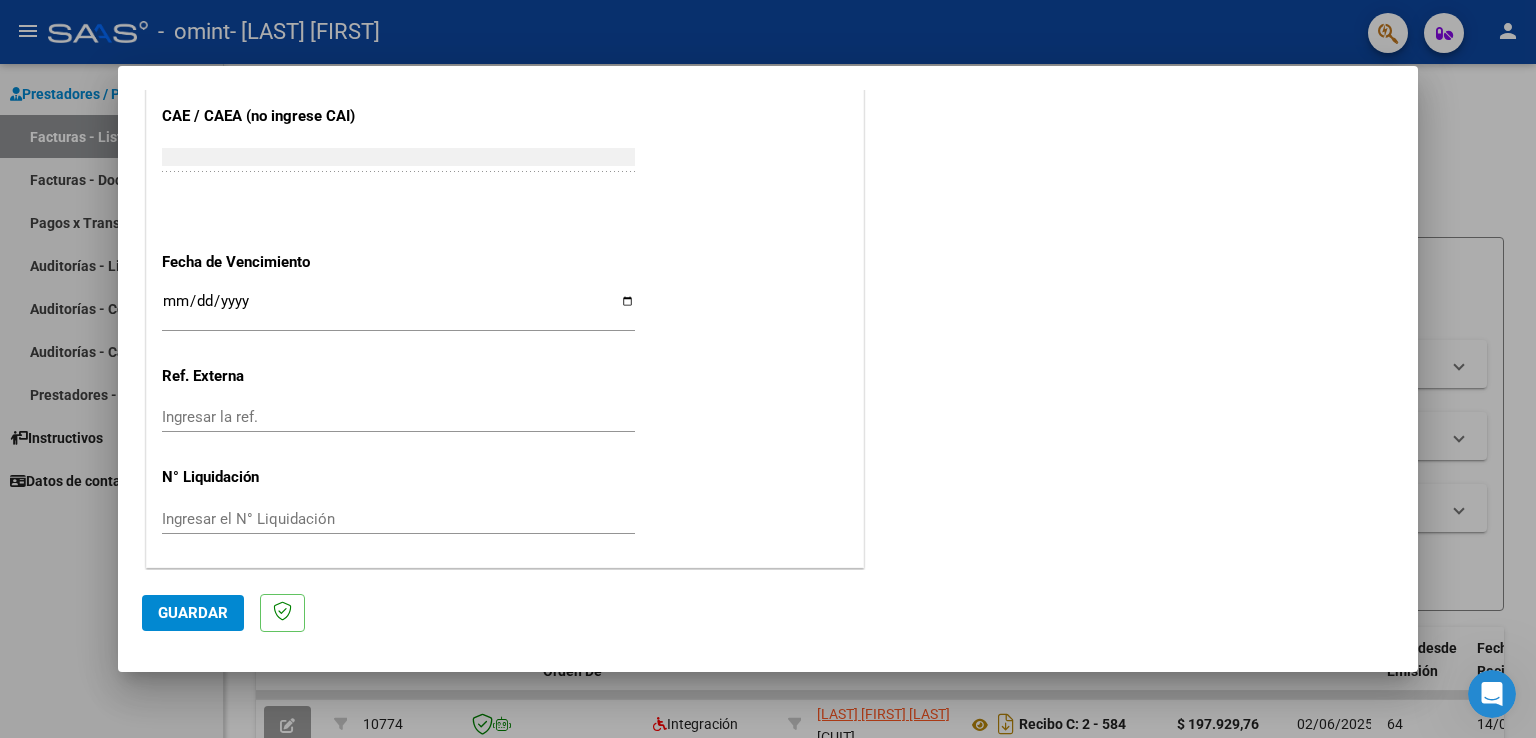 click on "Guardar" 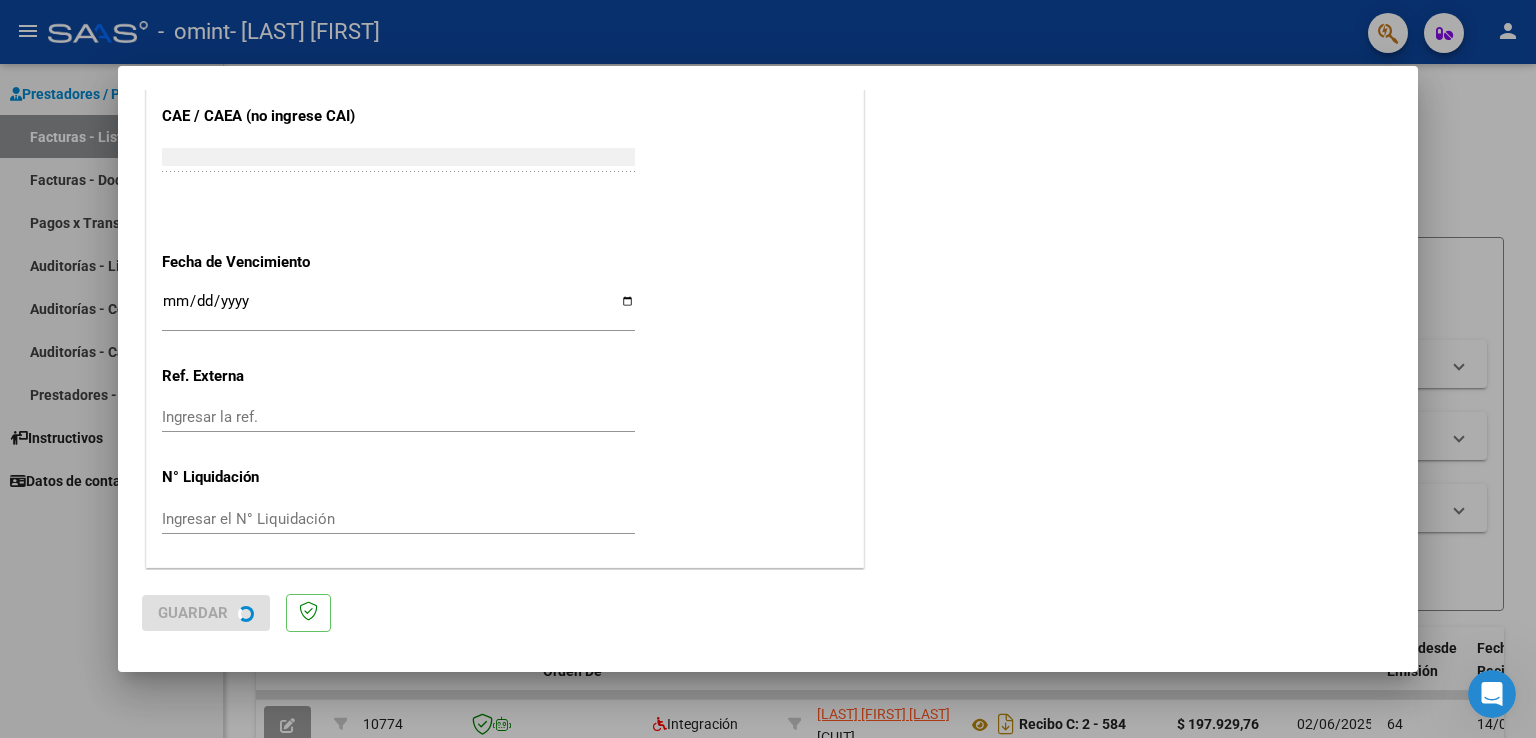 scroll, scrollTop: 0, scrollLeft: 0, axis: both 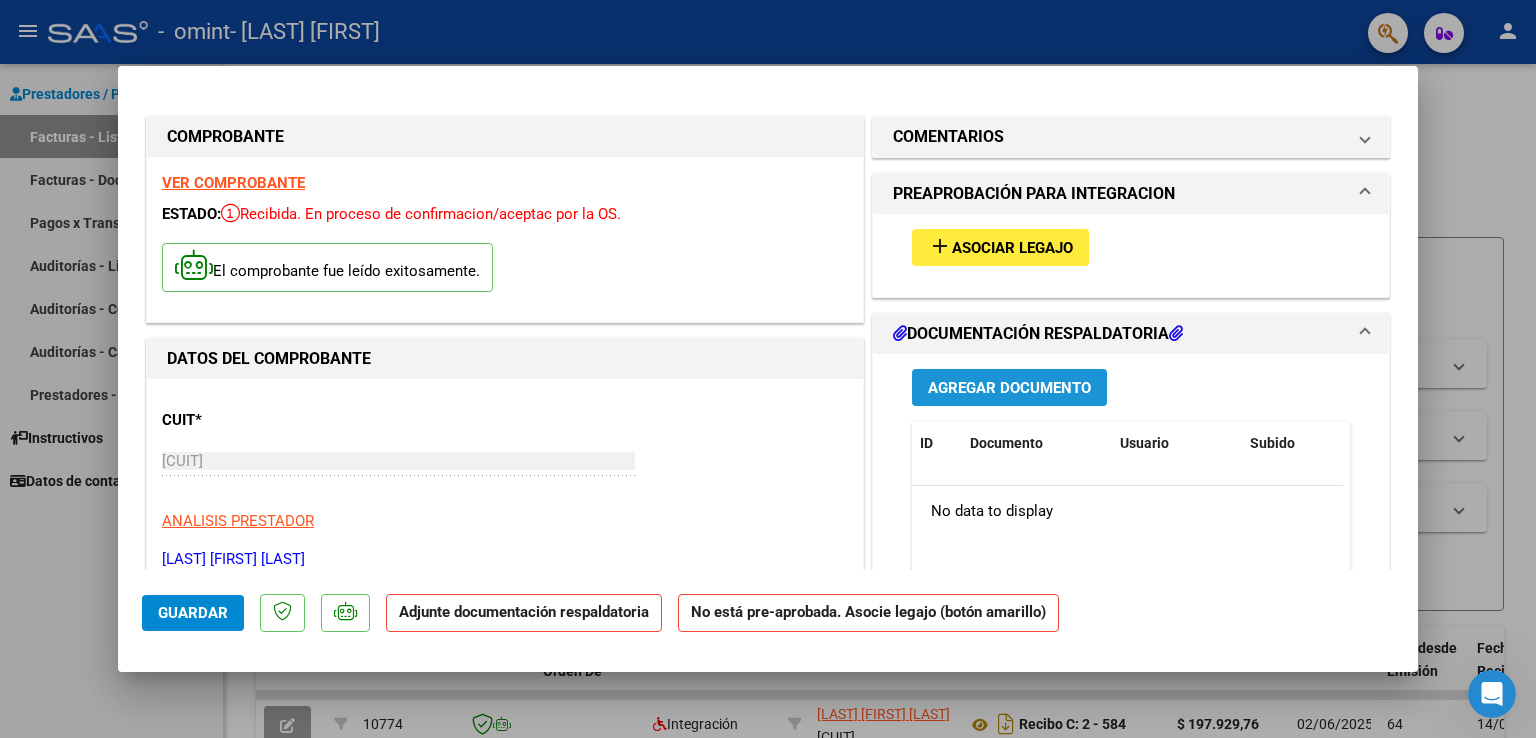 click on "Agregar Documento" at bounding box center (1009, 387) 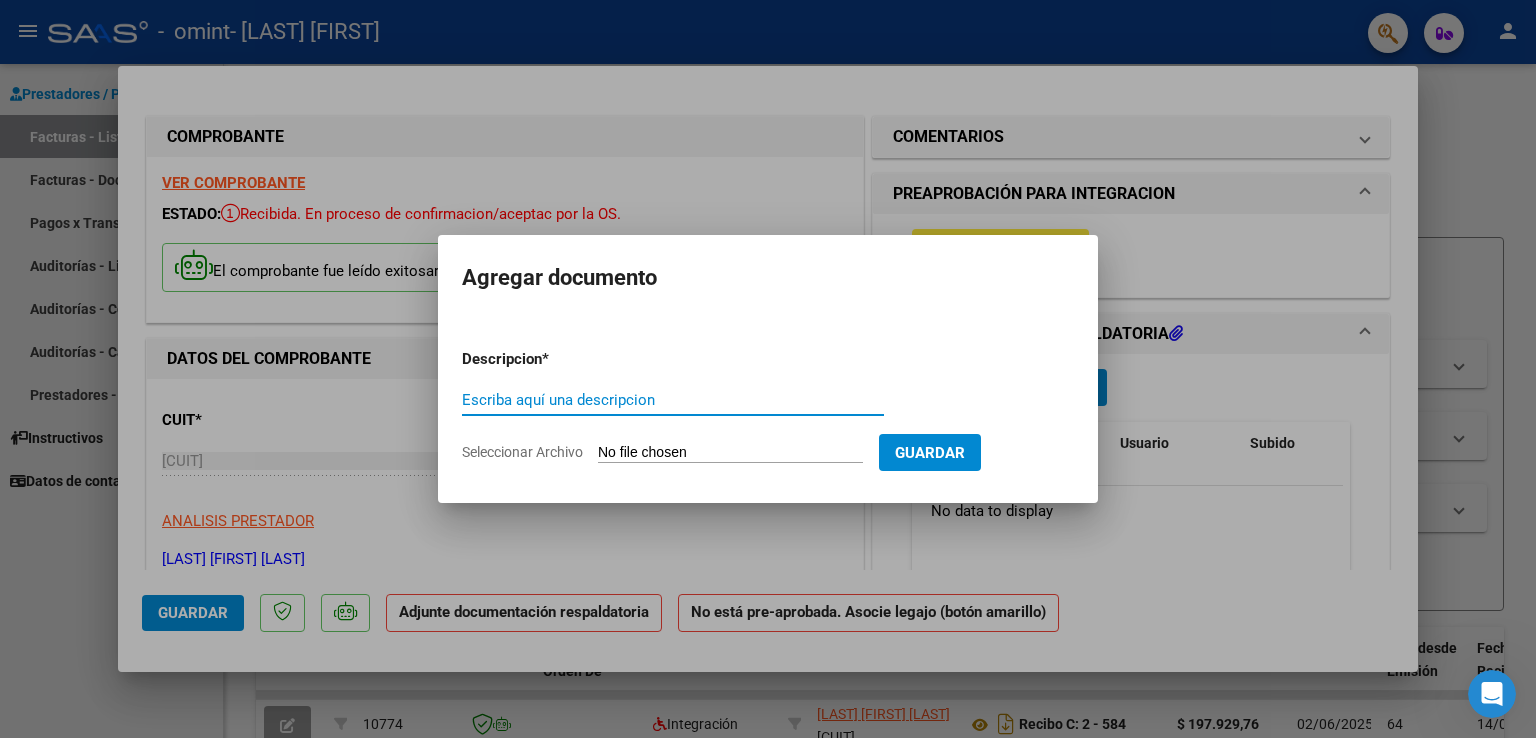 click on "Escriba aquí una descripcion" at bounding box center [673, 400] 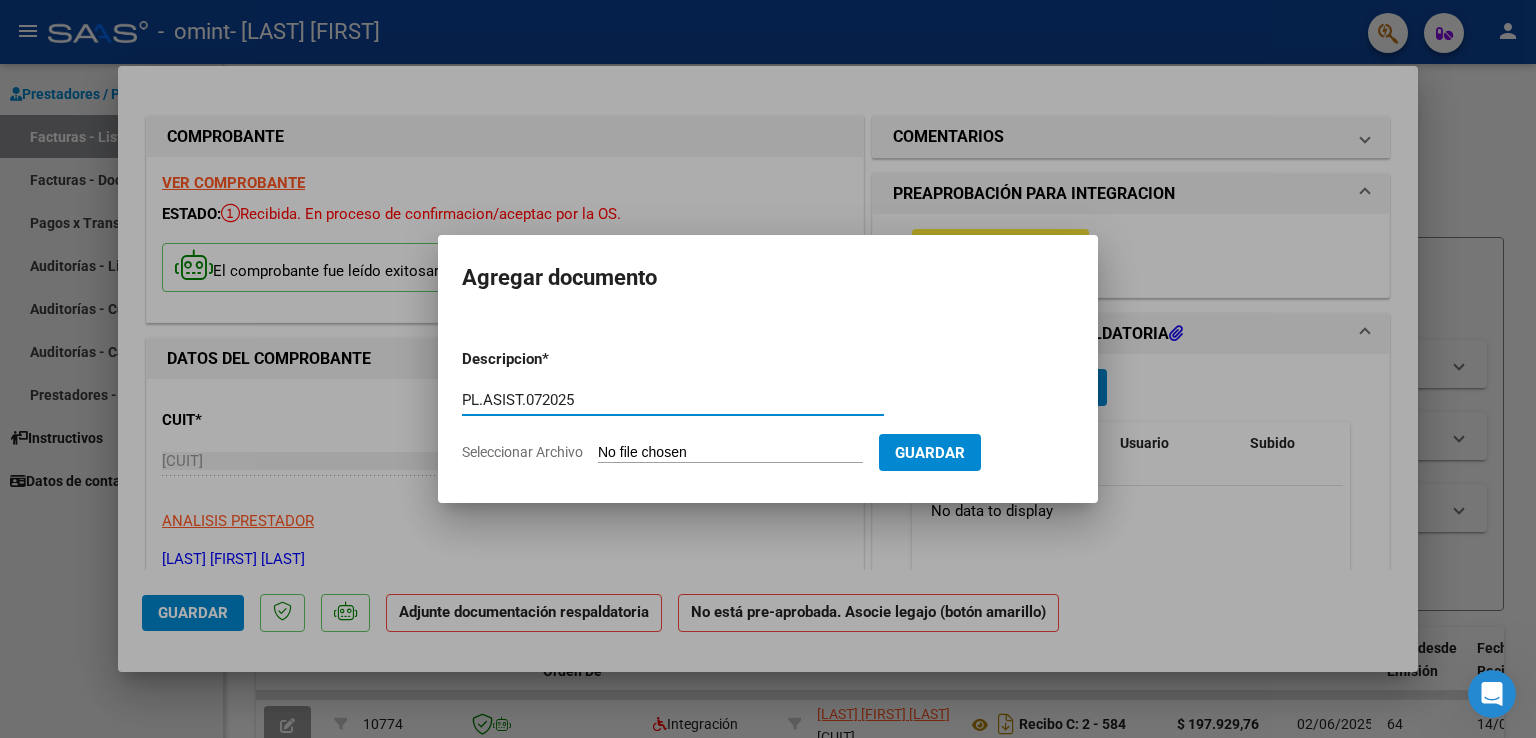 type on "PL.ASIST.072025" 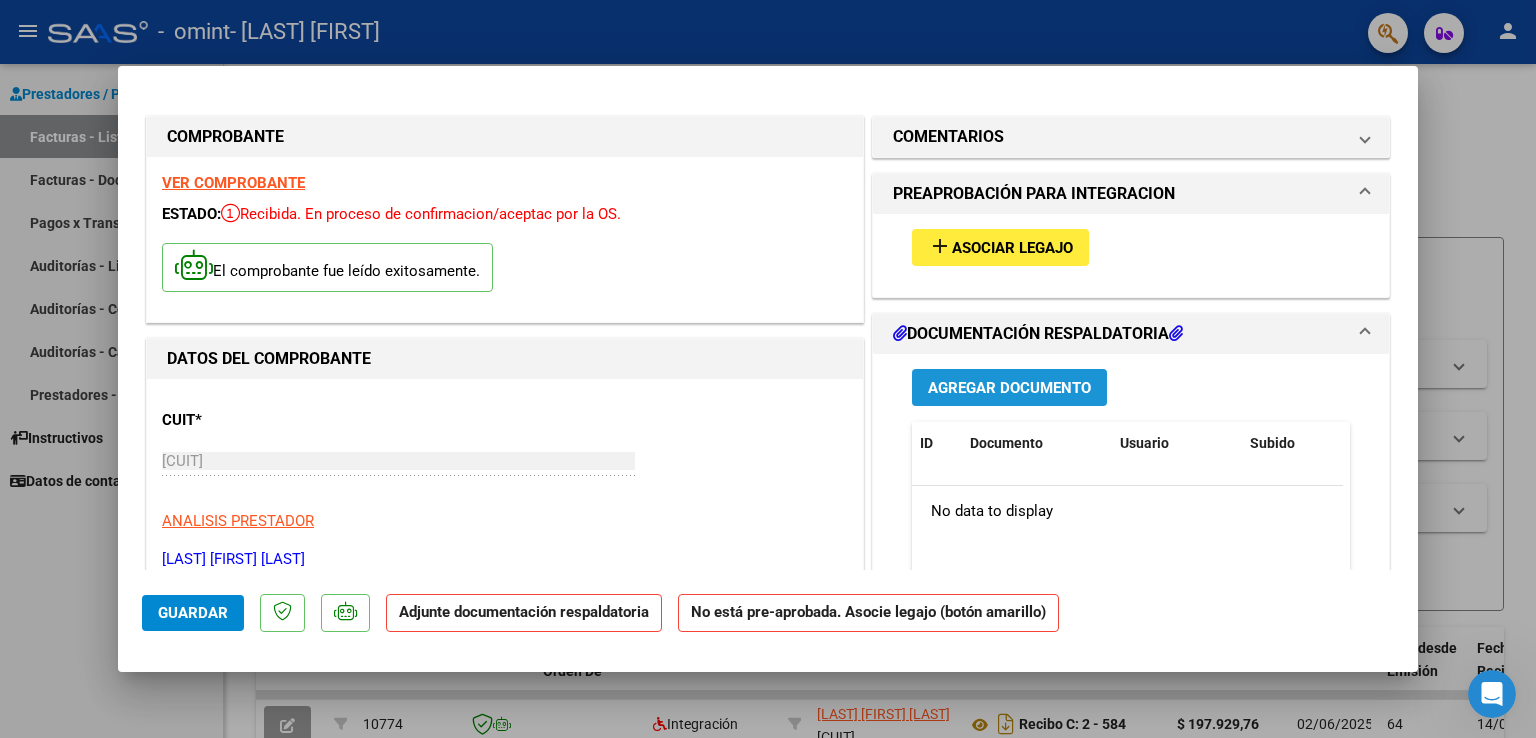click on "Agregar Documento" at bounding box center (1009, 387) 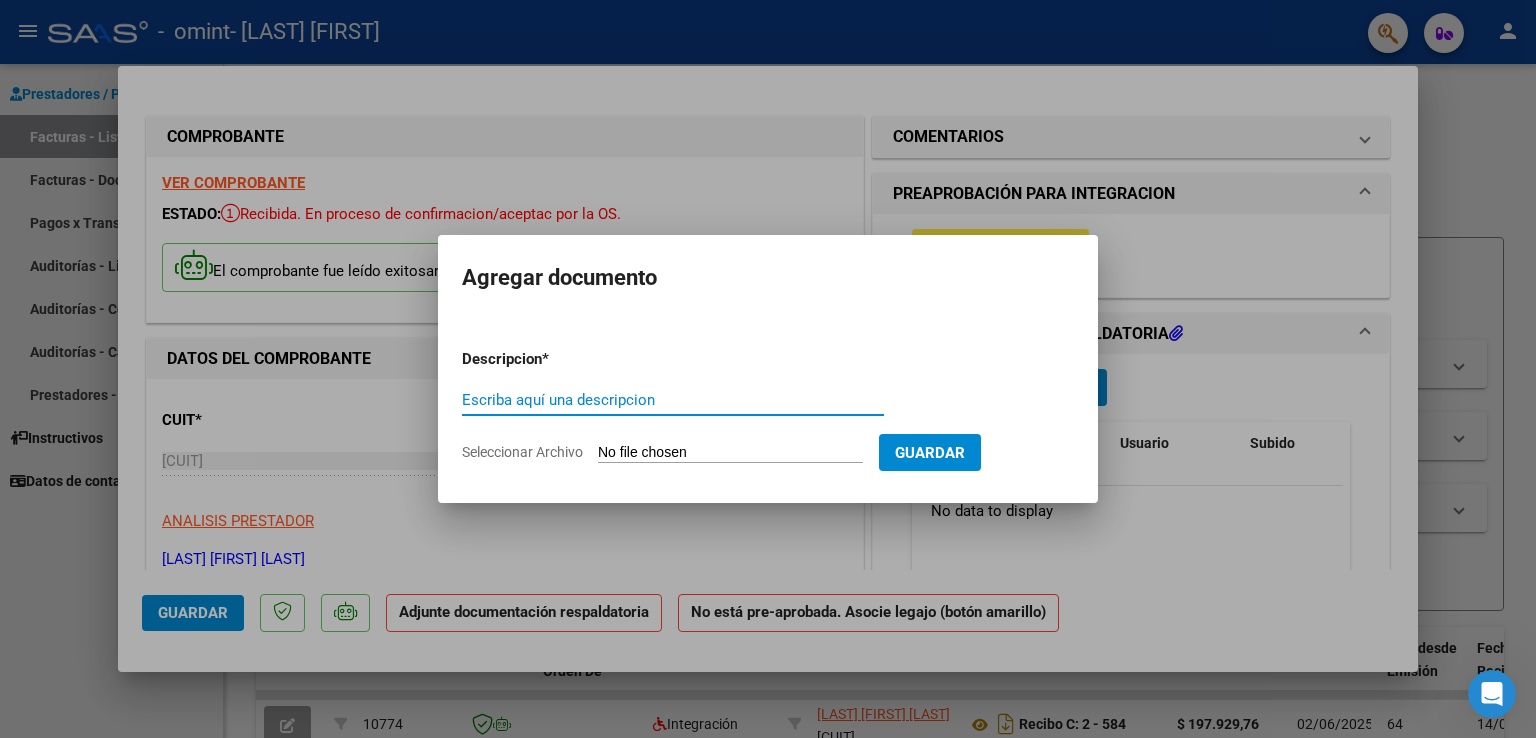 click on "Escriba aquí una descripcion" at bounding box center (673, 400) 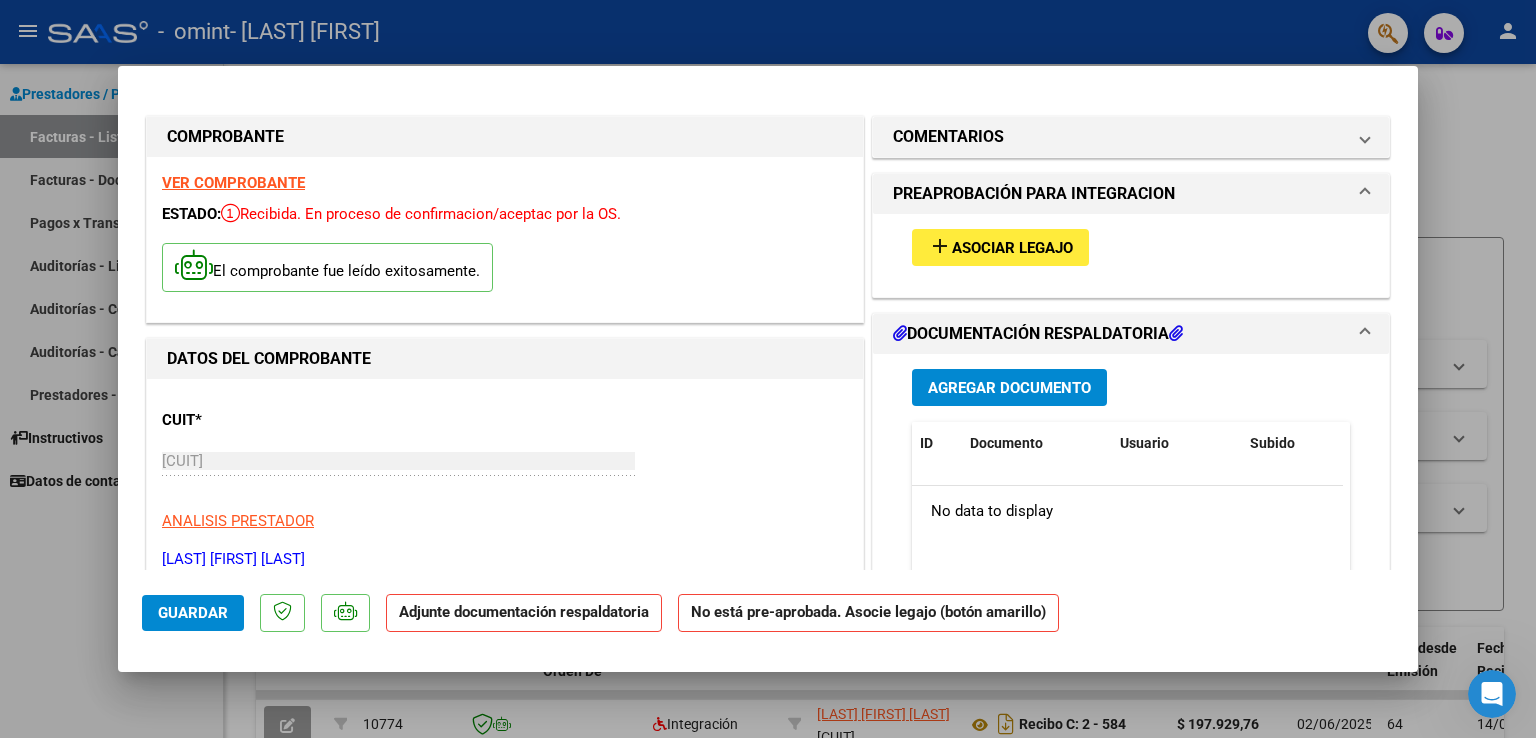 click on "DOCUMENTACIÓN RESPALDATORIA" at bounding box center [1038, 334] 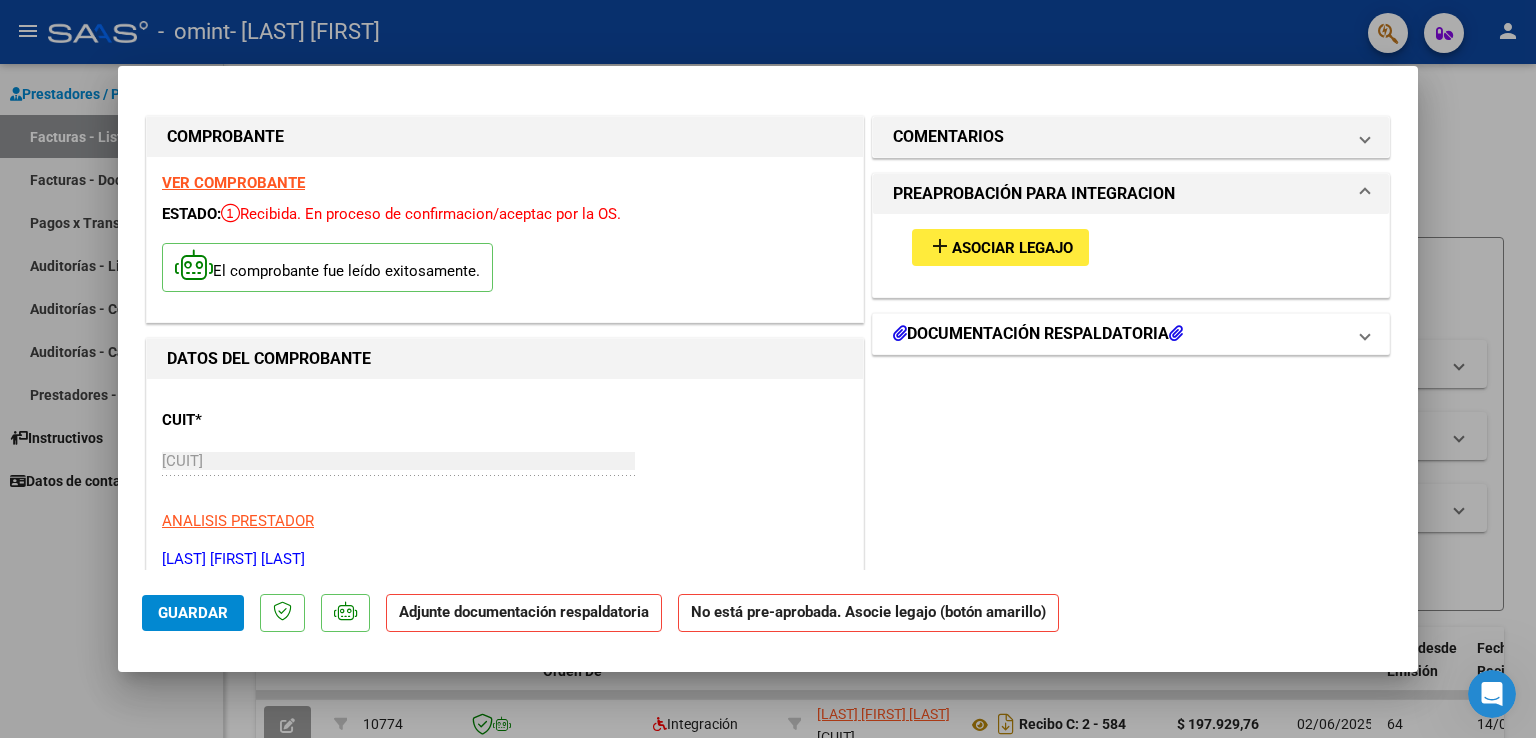 click at bounding box center [1365, 334] 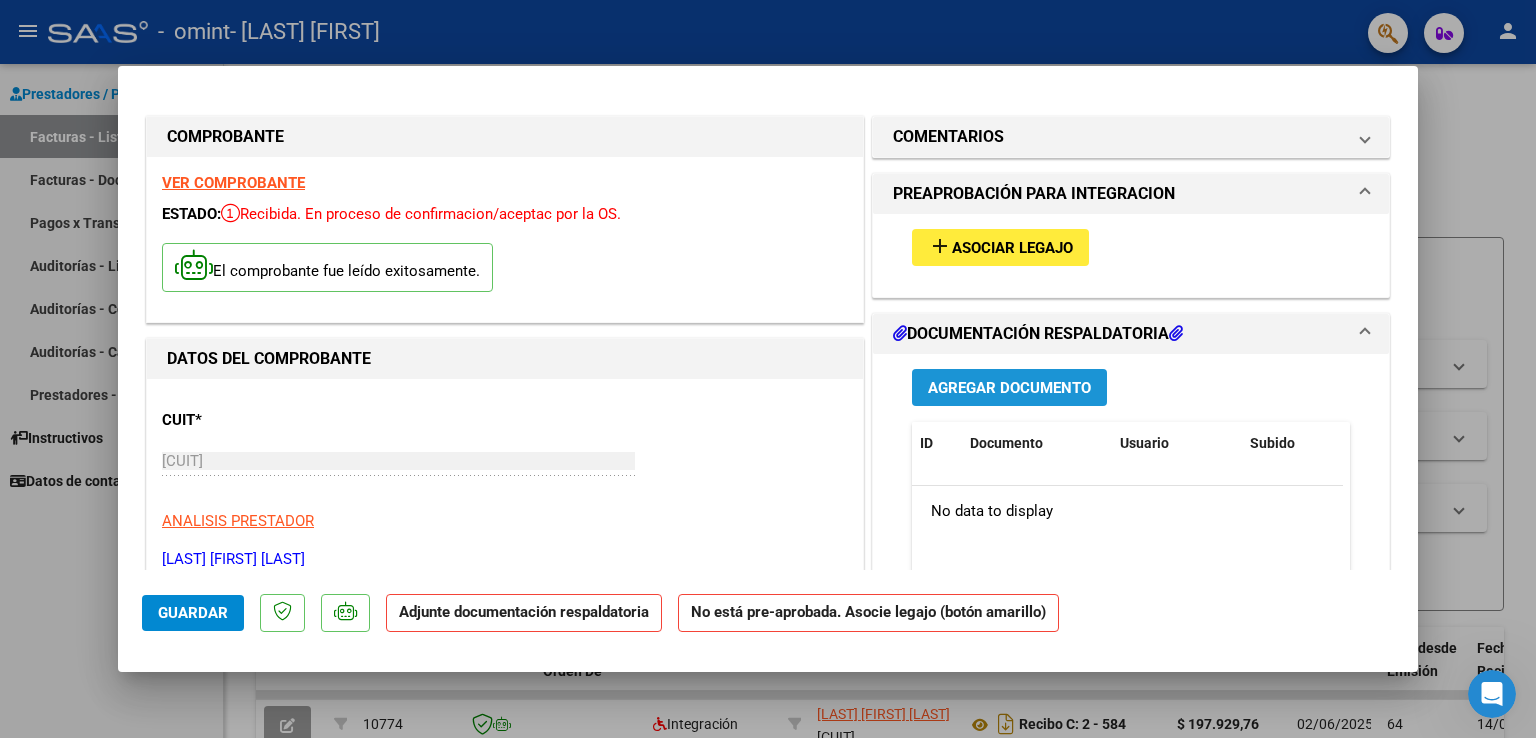 click on "Agregar Documento" at bounding box center [1009, 388] 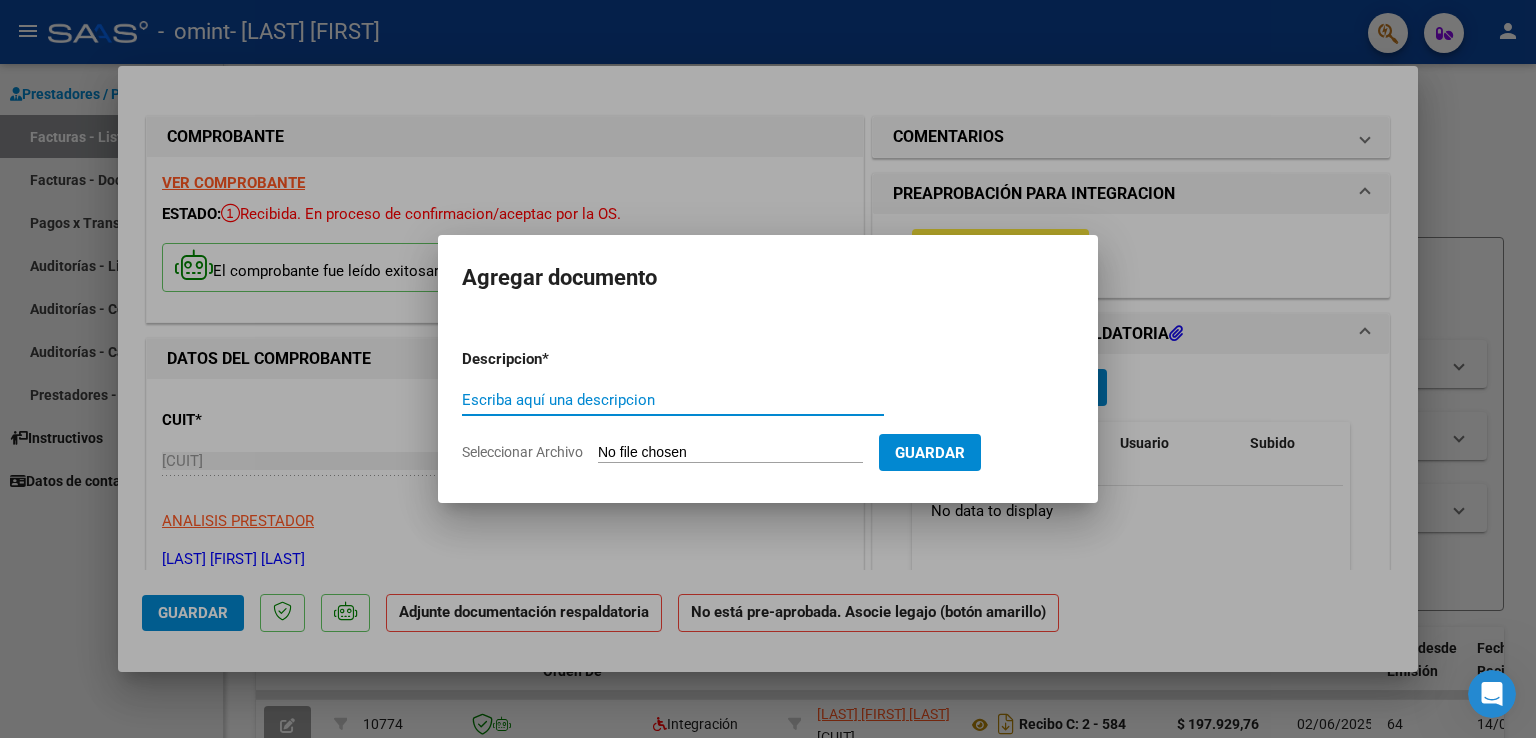 click on "Escriba aquí una descripcion" at bounding box center (673, 400) 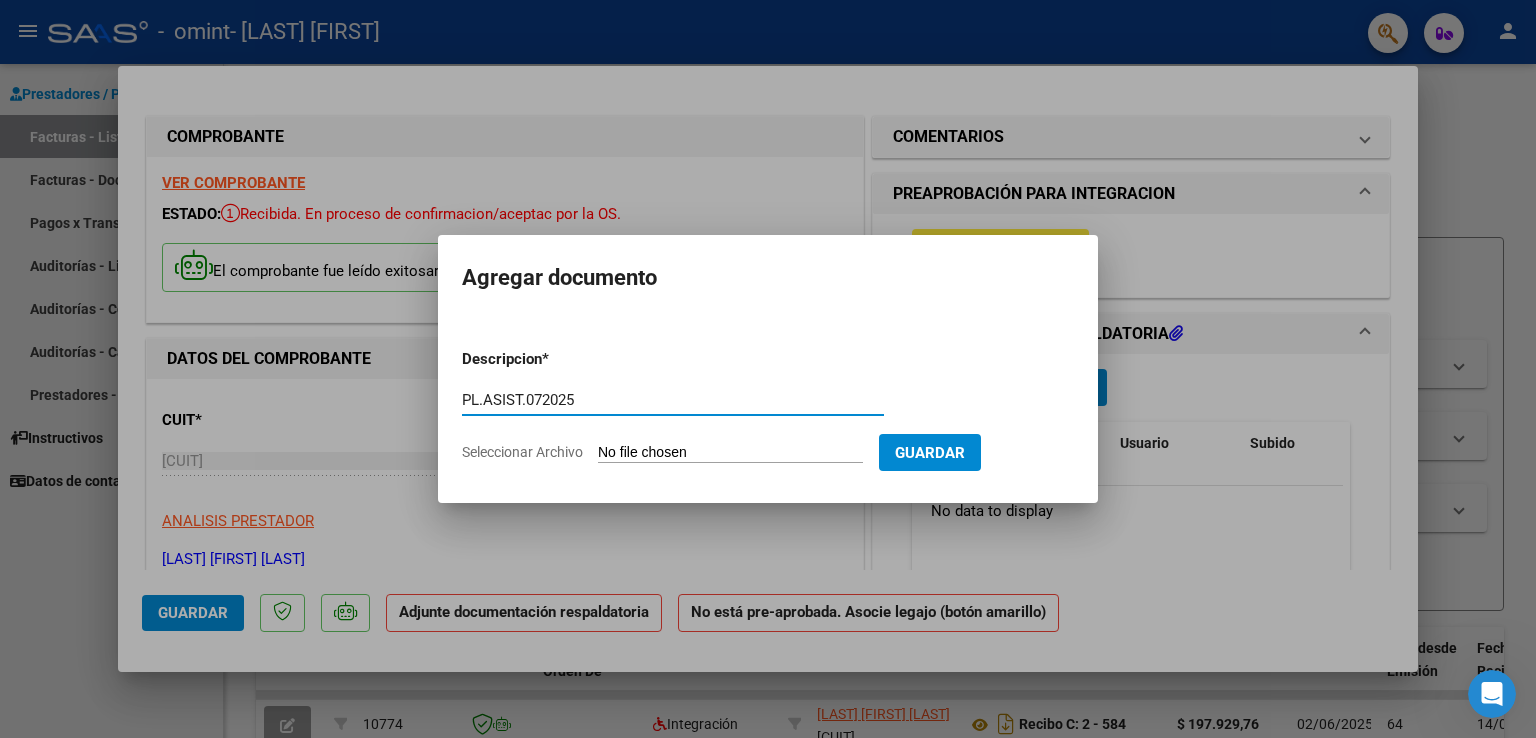 type on "PL.ASIST.072025" 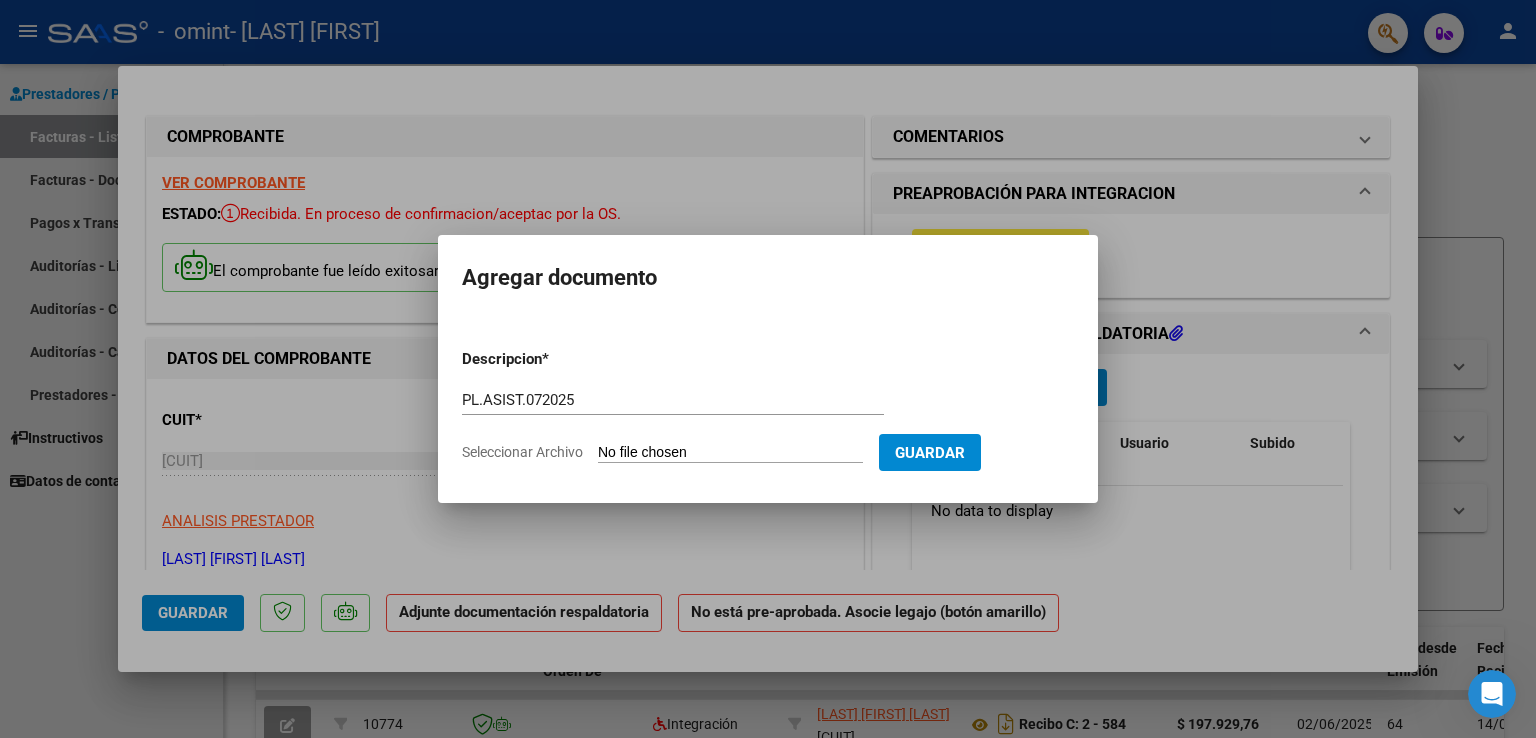 click on "Seleccionar Archivo" 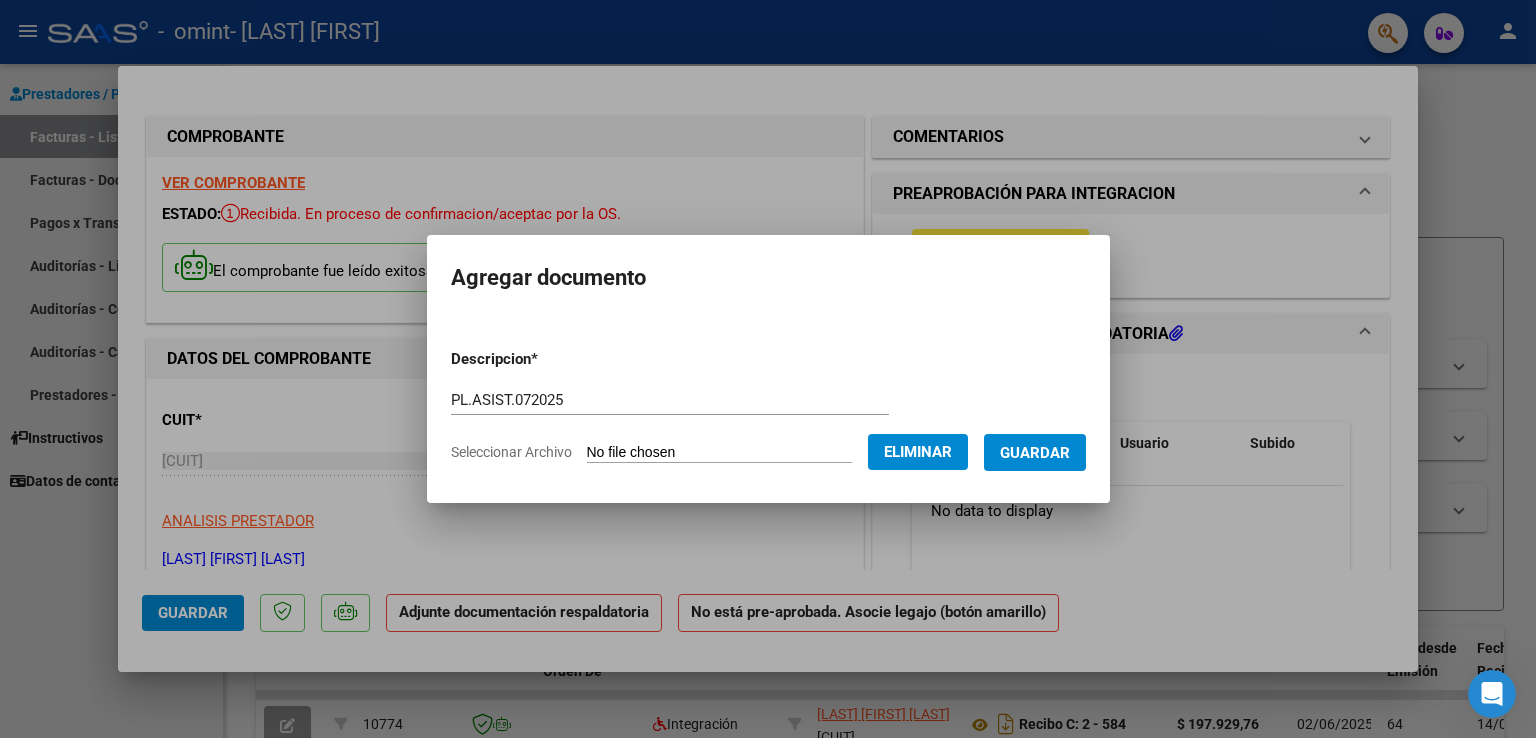 click on "Guardar" at bounding box center [1035, 452] 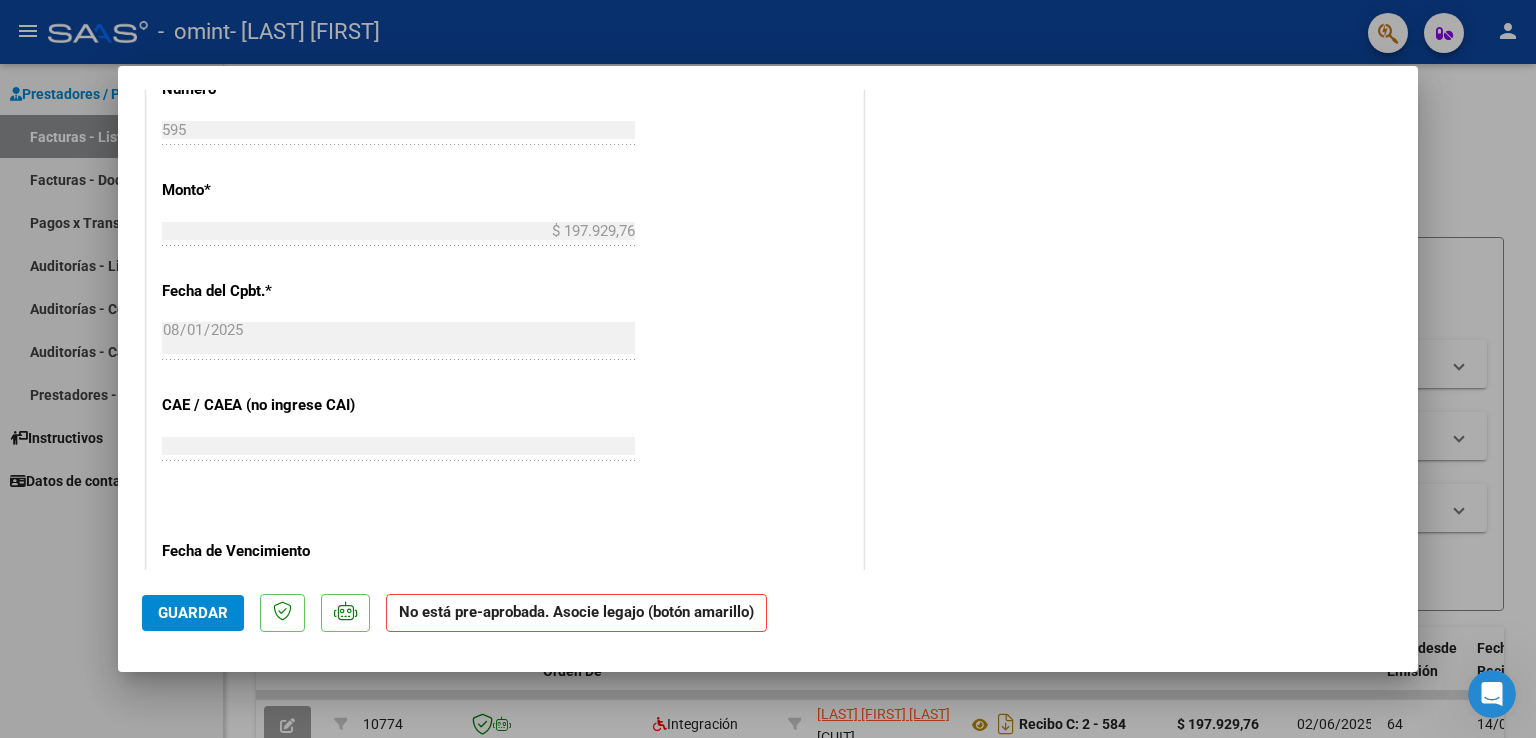 scroll, scrollTop: 956, scrollLeft: 0, axis: vertical 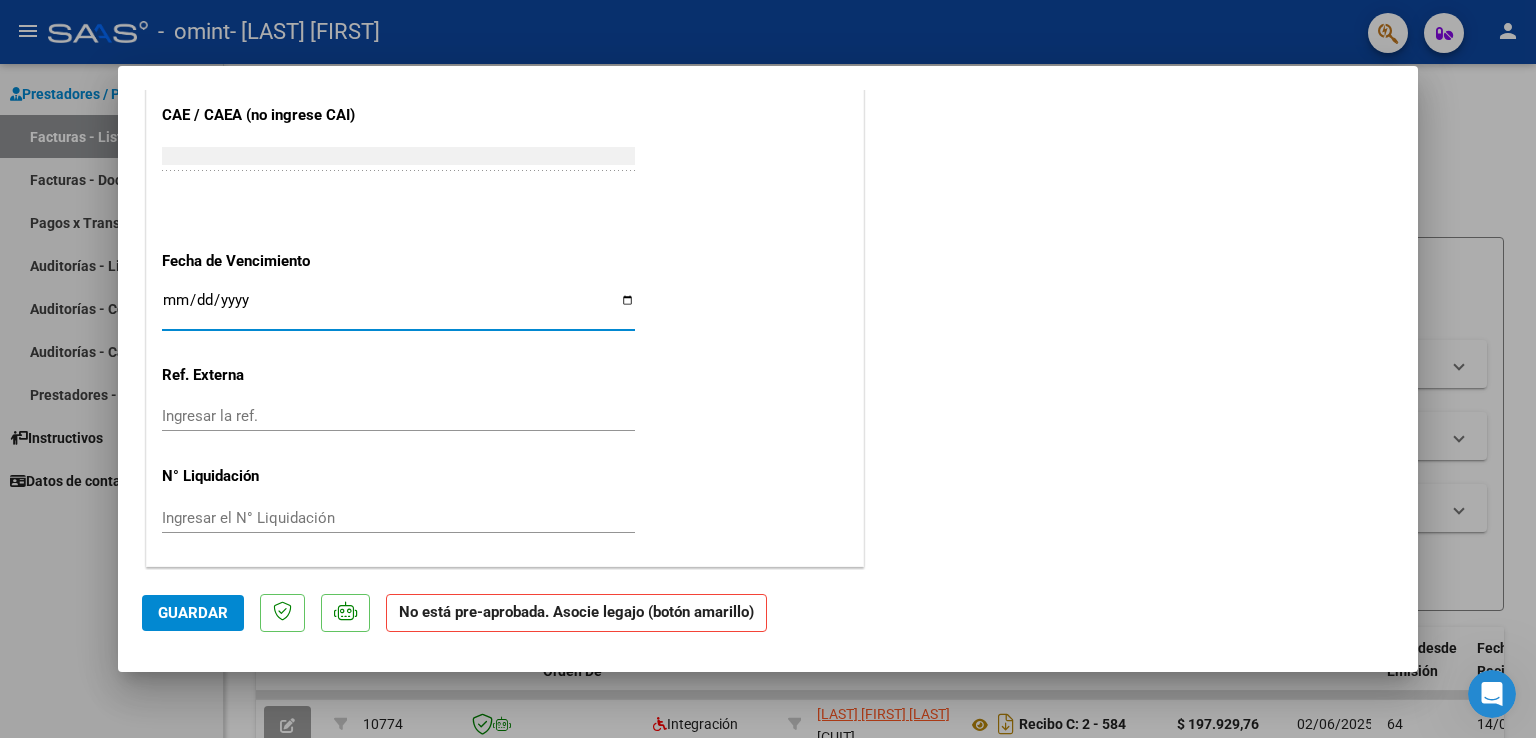 click on "Ingresar la fecha" at bounding box center [398, 308] 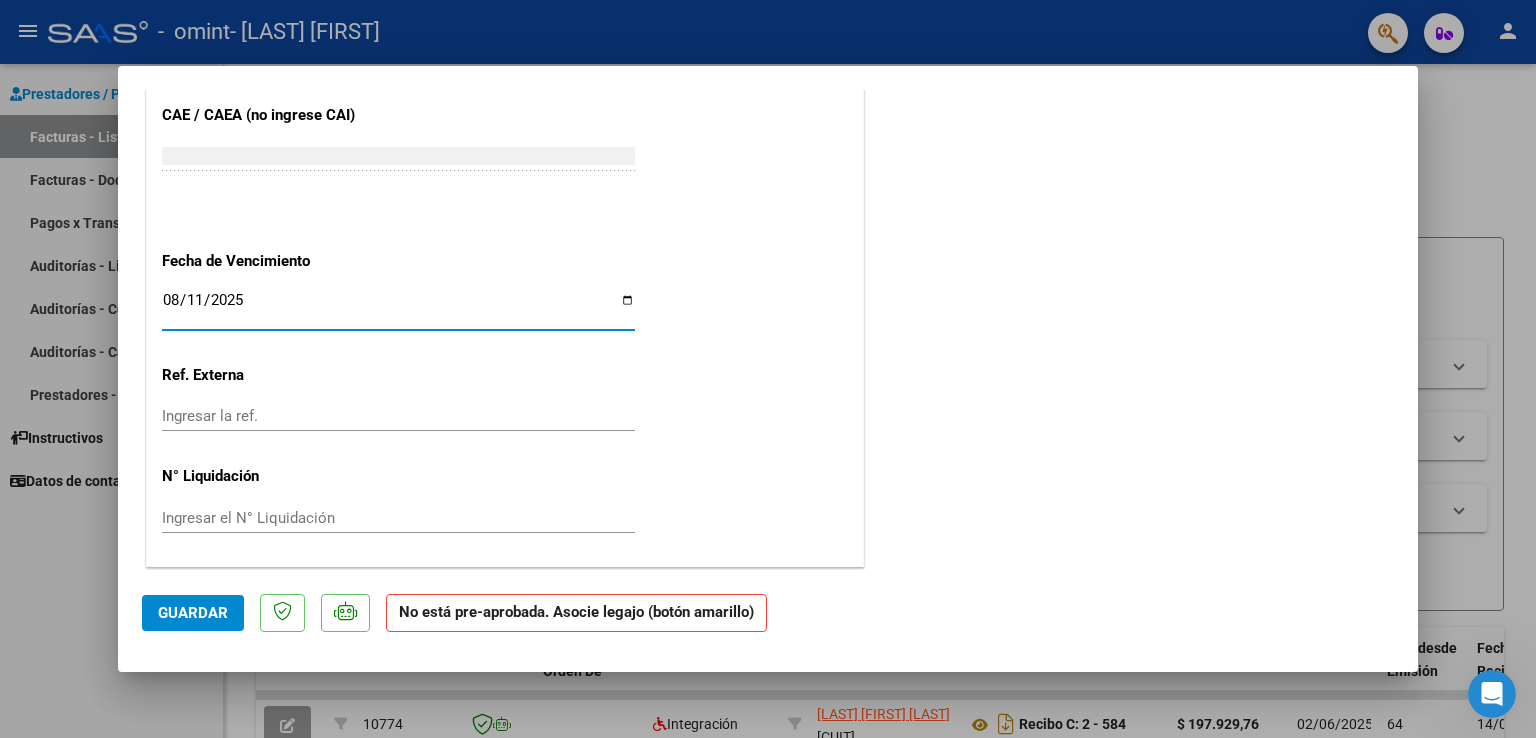type on "2025-08-11" 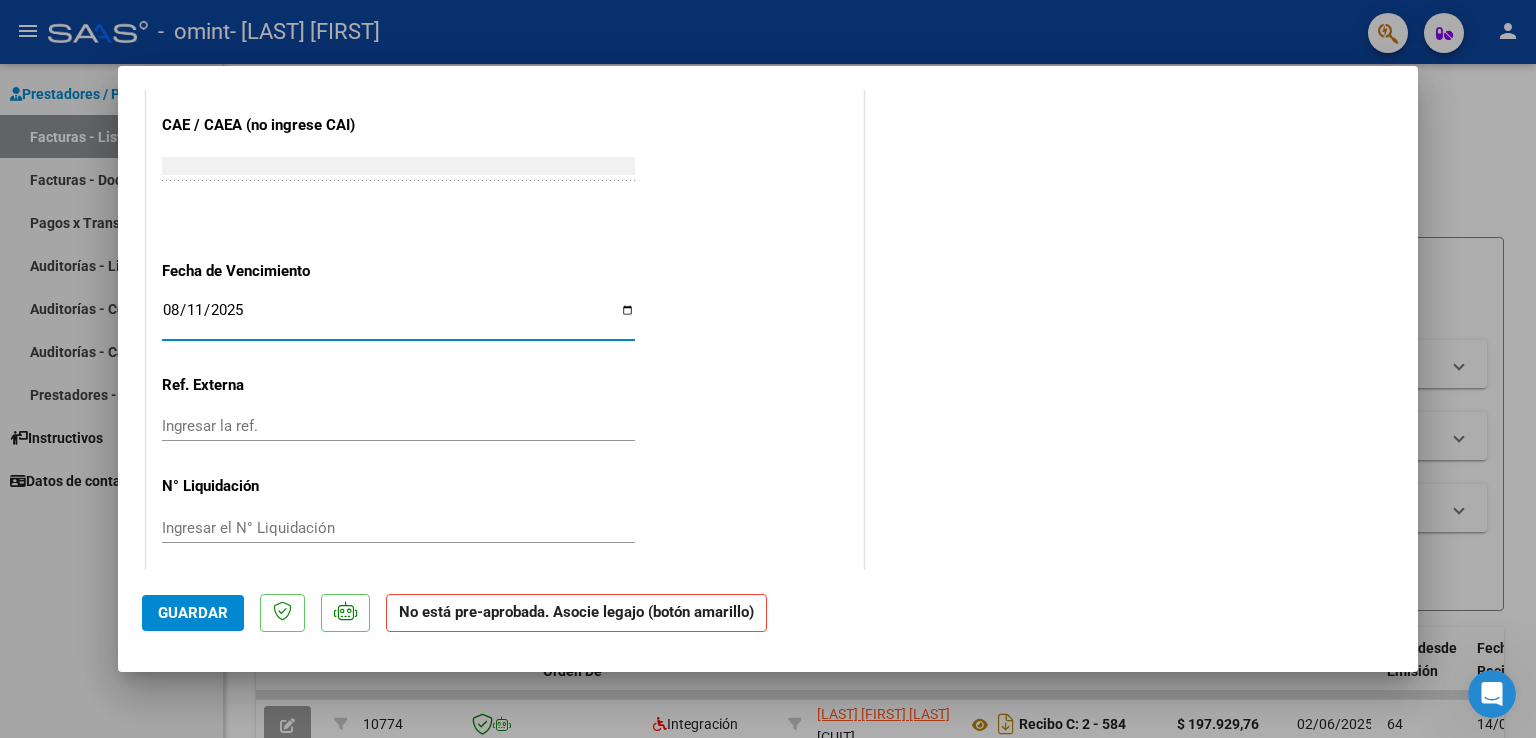 scroll, scrollTop: 1256, scrollLeft: 0, axis: vertical 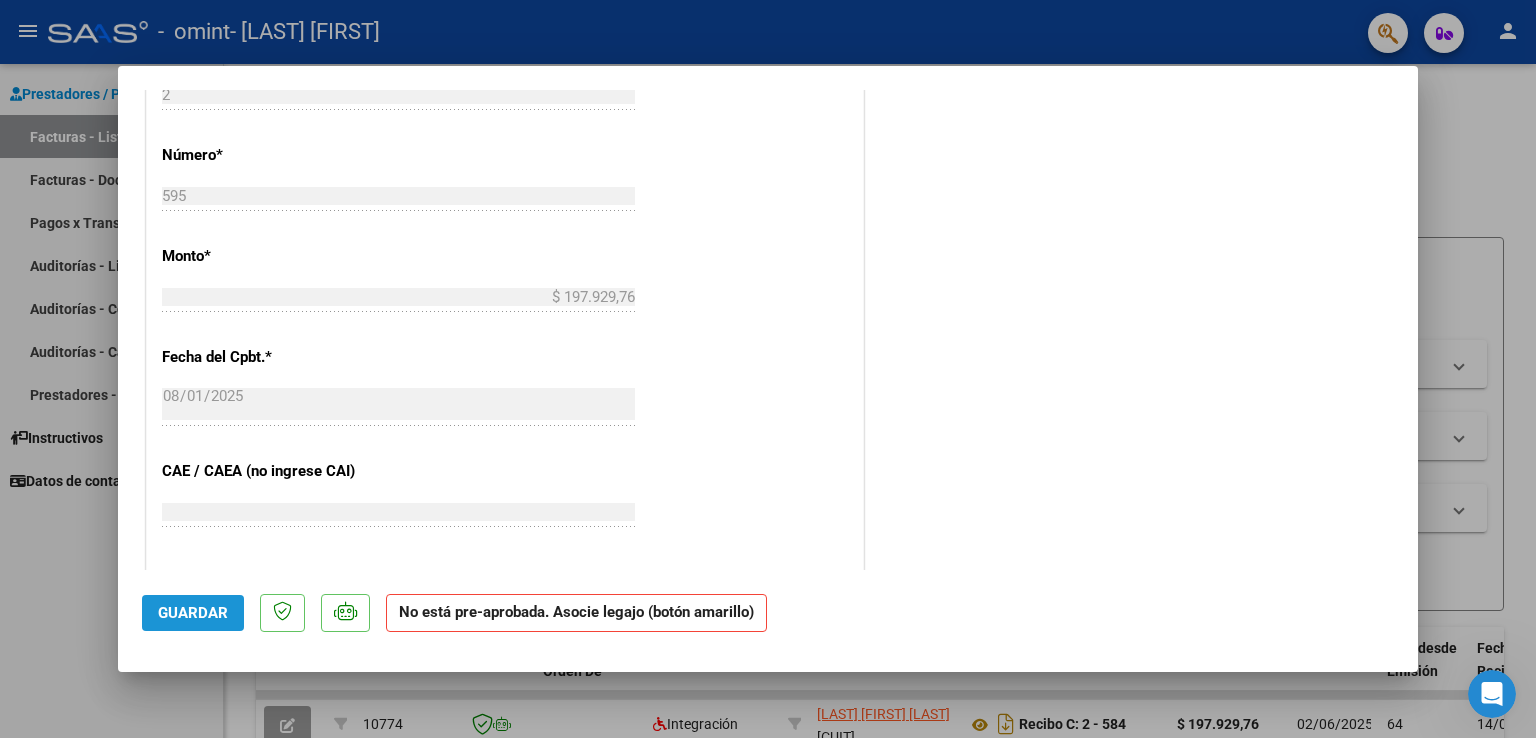 click on "Guardar" 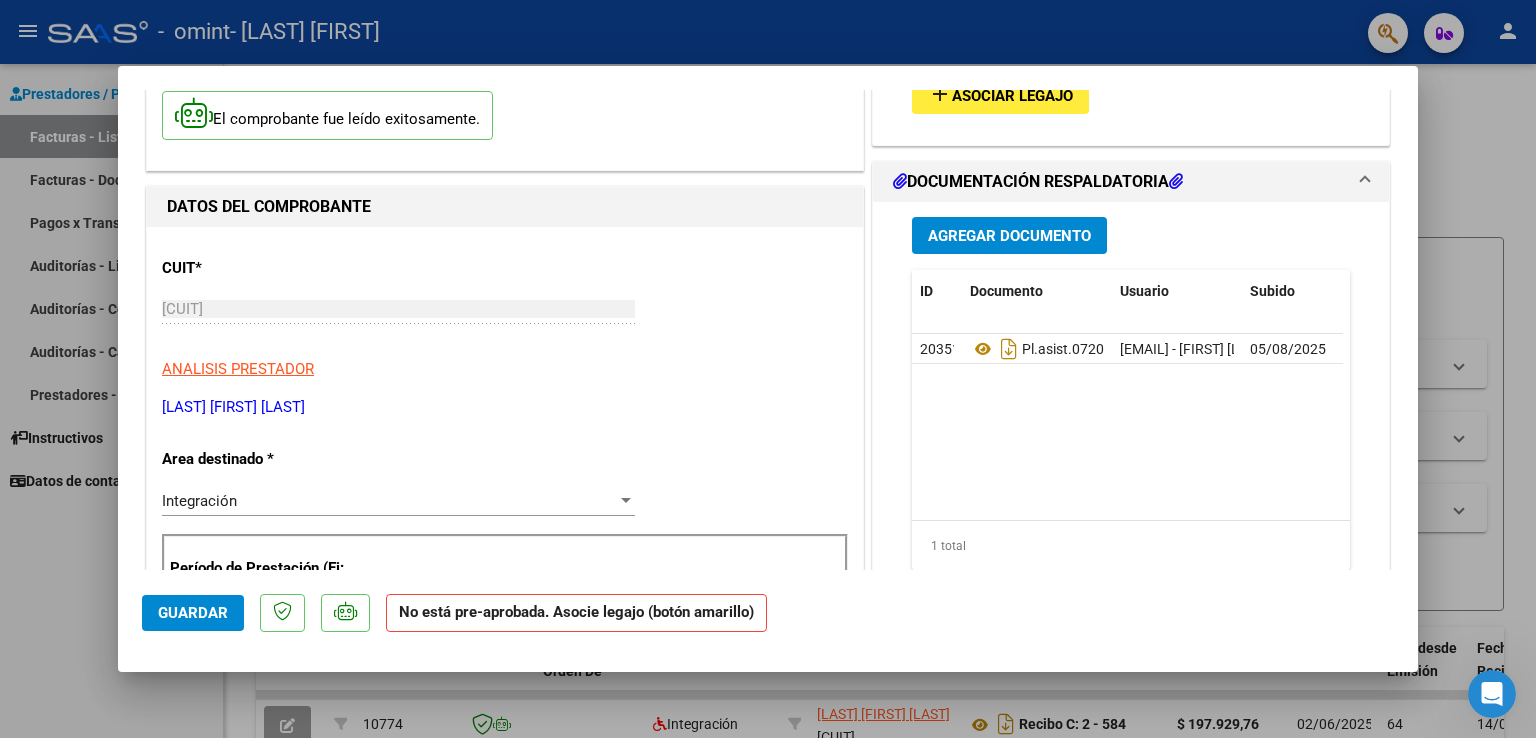 scroll, scrollTop: 0, scrollLeft: 0, axis: both 